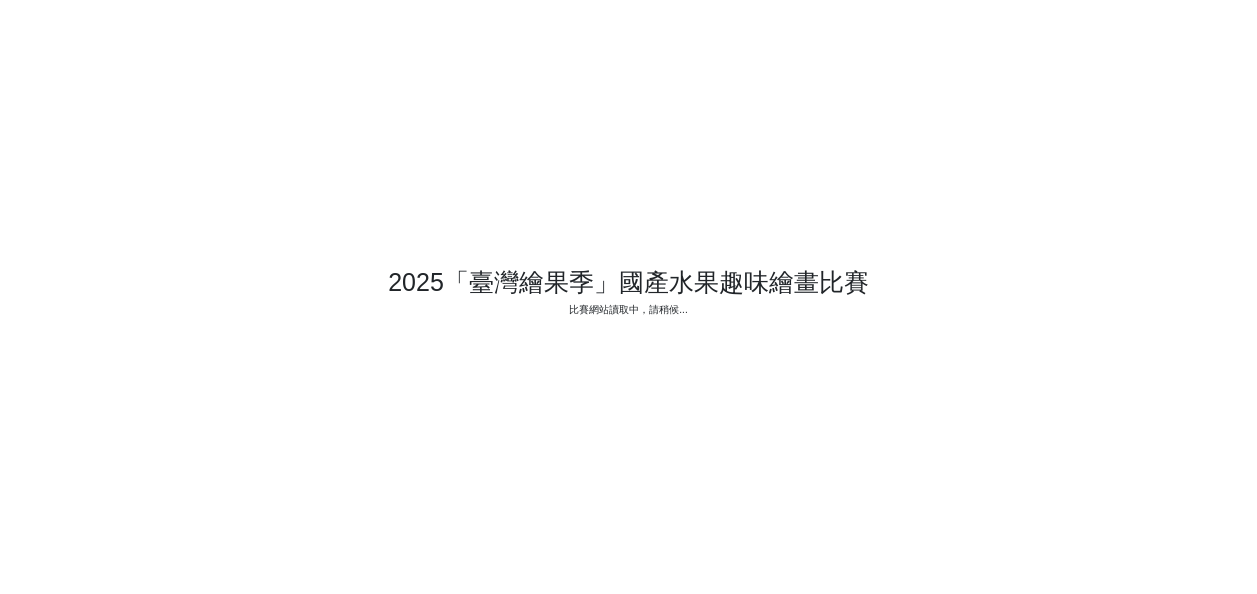 scroll, scrollTop: 0, scrollLeft: 0, axis: both 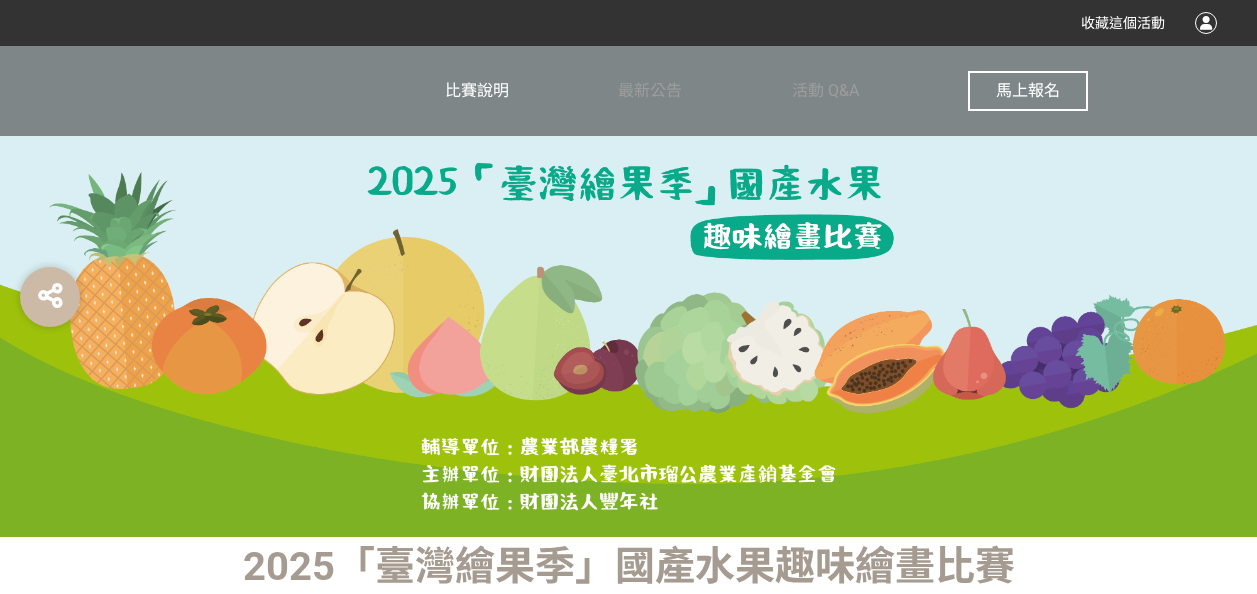click on "比賽說明" at bounding box center [477, 90] 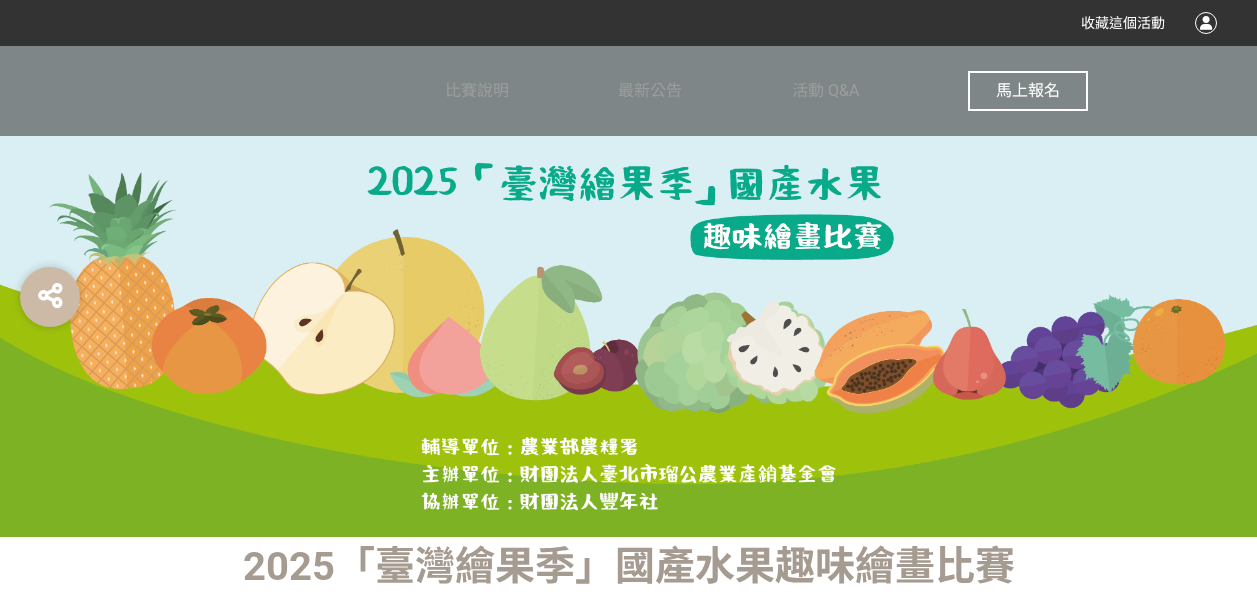 scroll, scrollTop: 500, scrollLeft: 0, axis: vertical 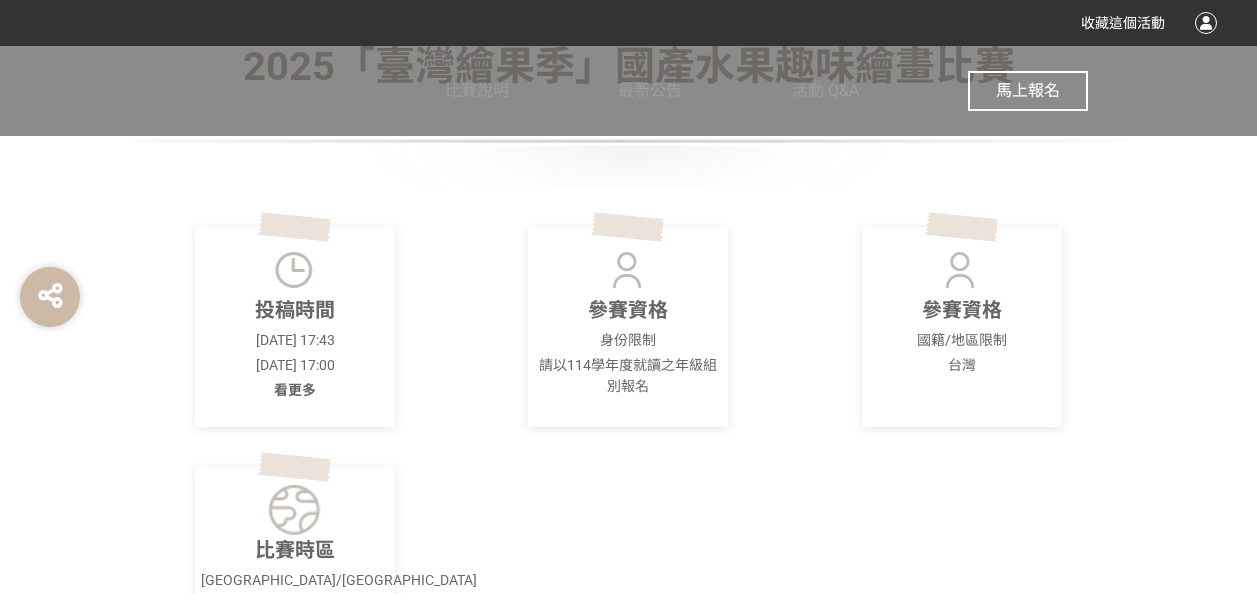 click on "看更多" at bounding box center (295, 390) 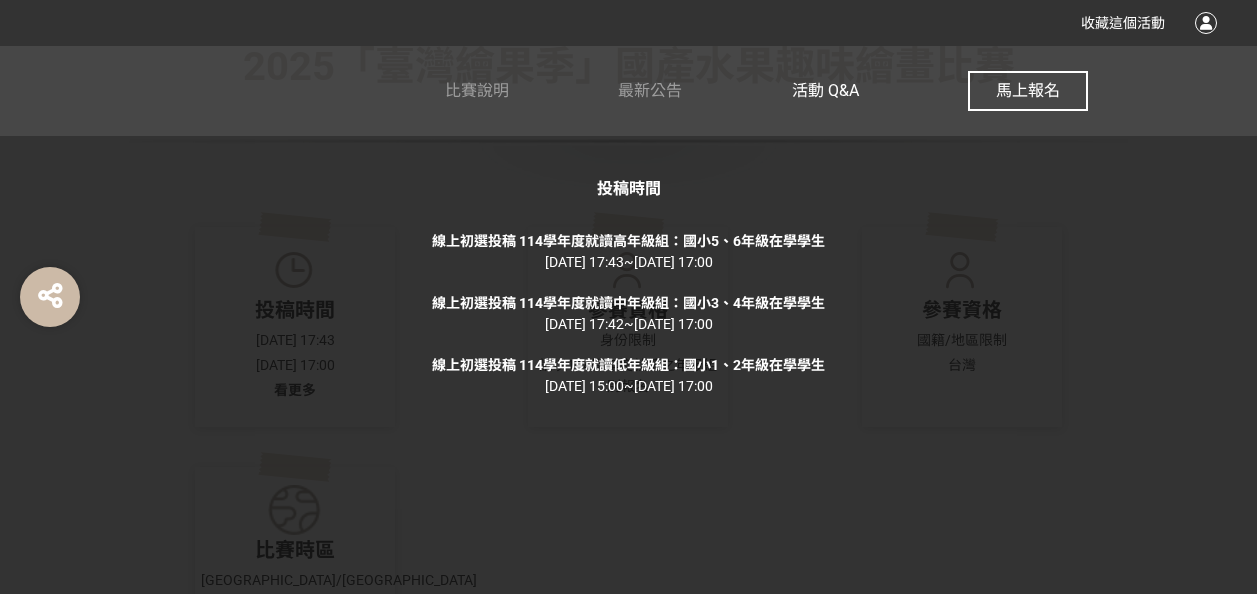 click on "活動 Q&A" at bounding box center [825, 90] 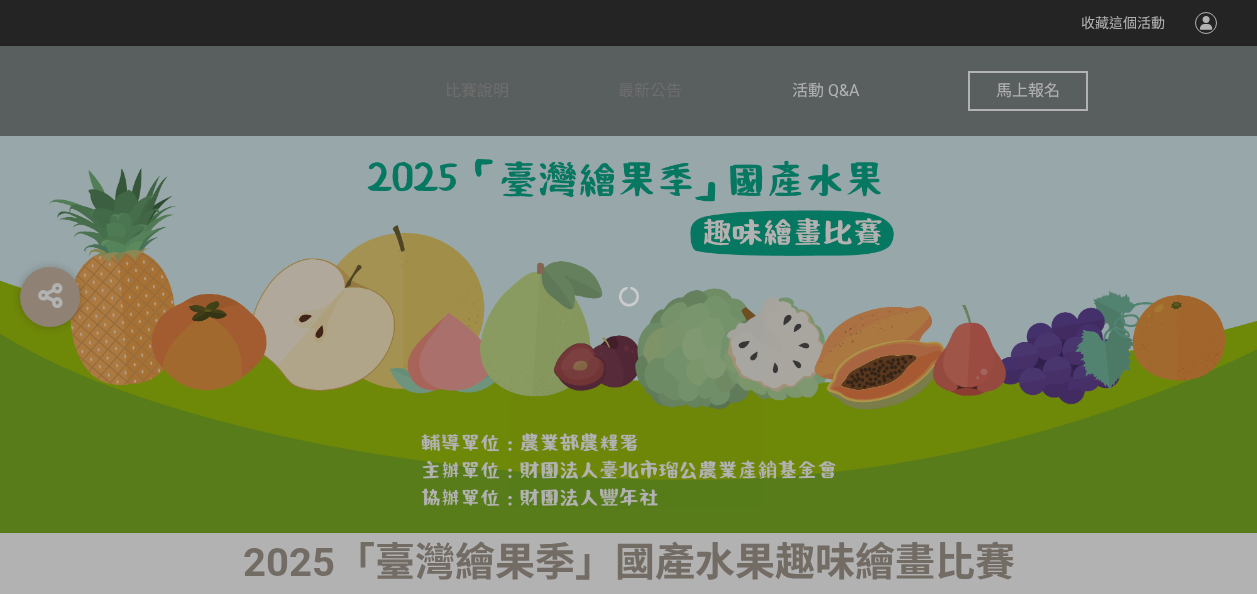 scroll, scrollTop: 0, scrollLeft: 0, axis: both 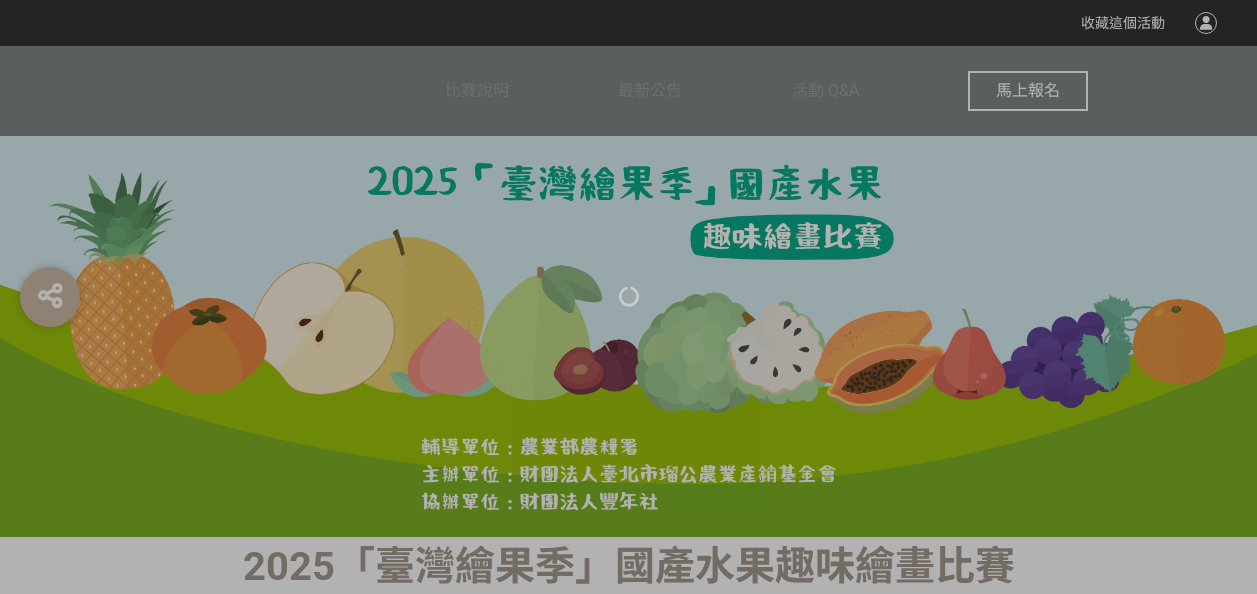 click at bounding box center [628, 297] 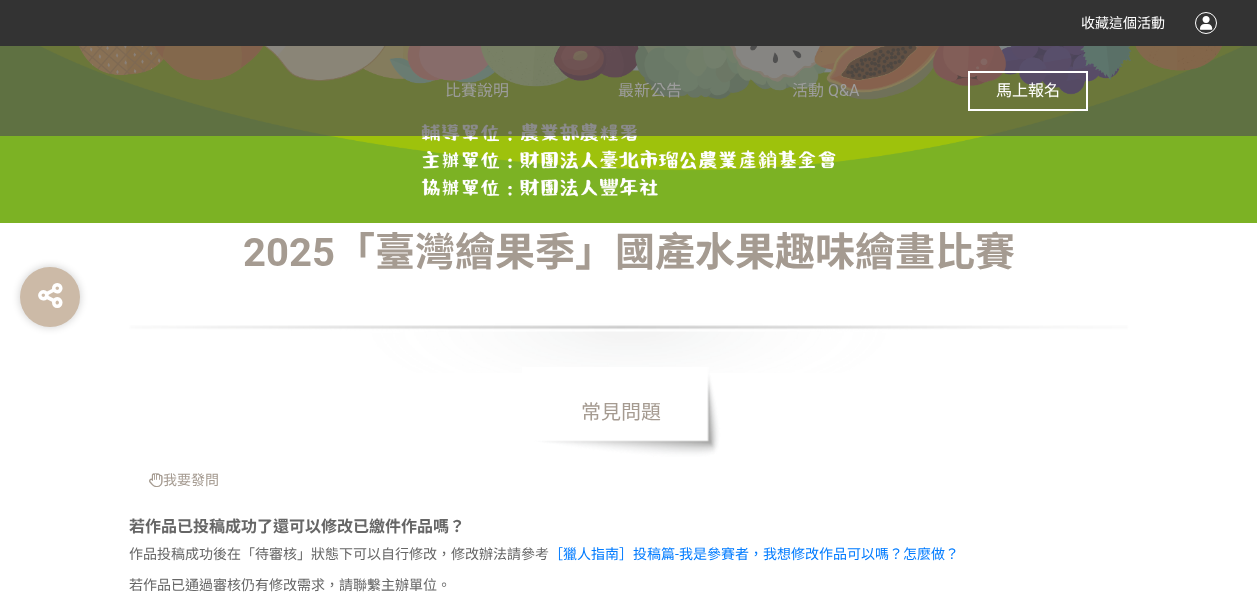 scroll, scrollTop: 0, scrollLeft: 0, axis: both 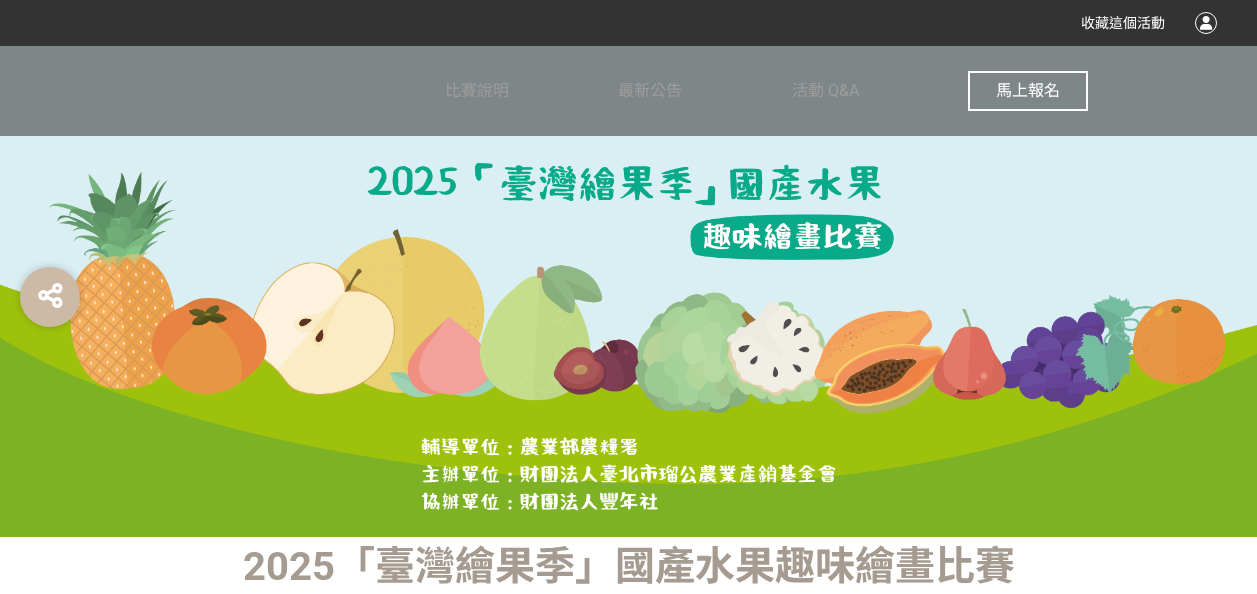 click on "馬上報名" at bounding box center (1028, 90) 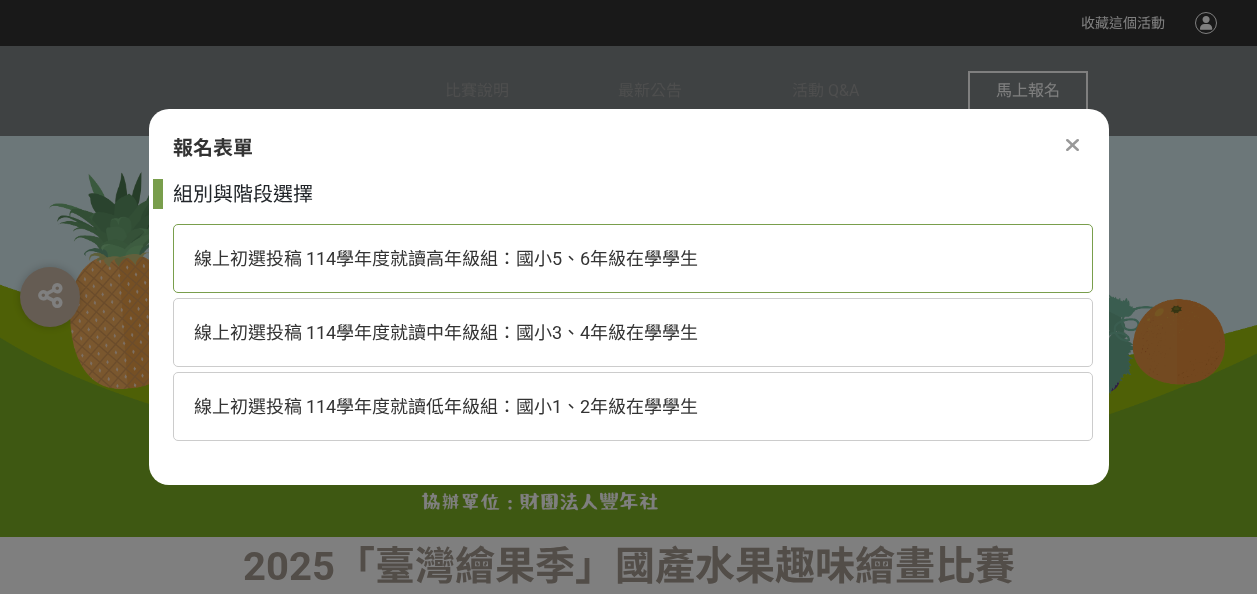click on "線上初選投稿 114學年度就讀高年級組：國小5、6年級在學學生" at bounding box center (446, 258) 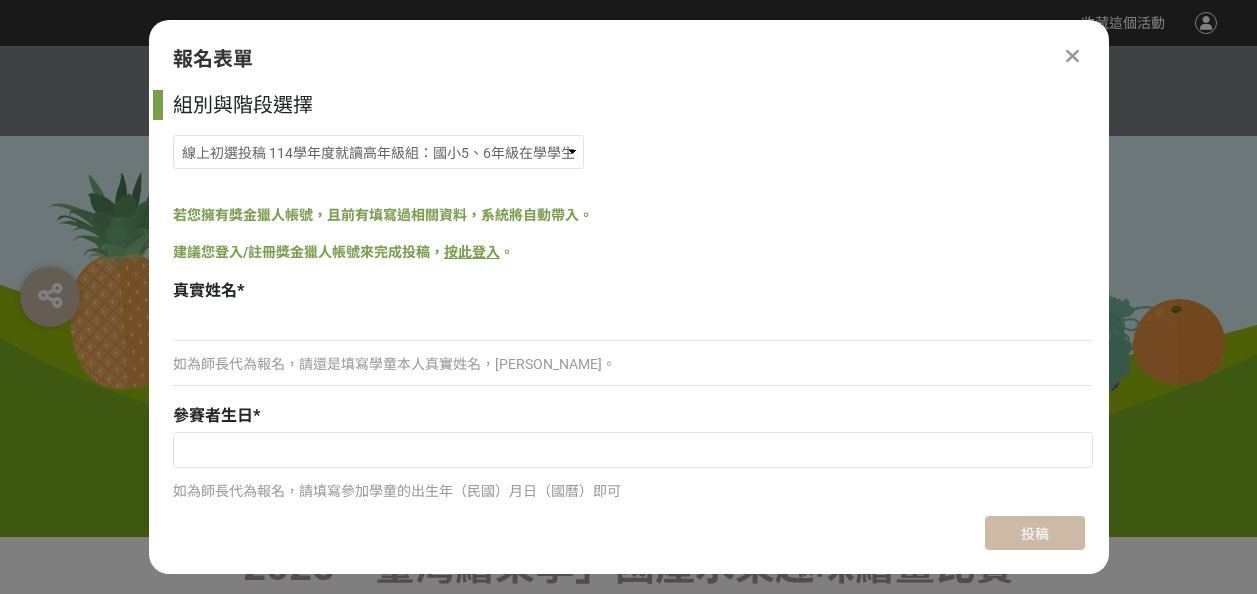 click on "如為師長代為報名，請還是填寫學童本人真實姓名，[PERSON_NAME]。" at bounding box center [633, 364] 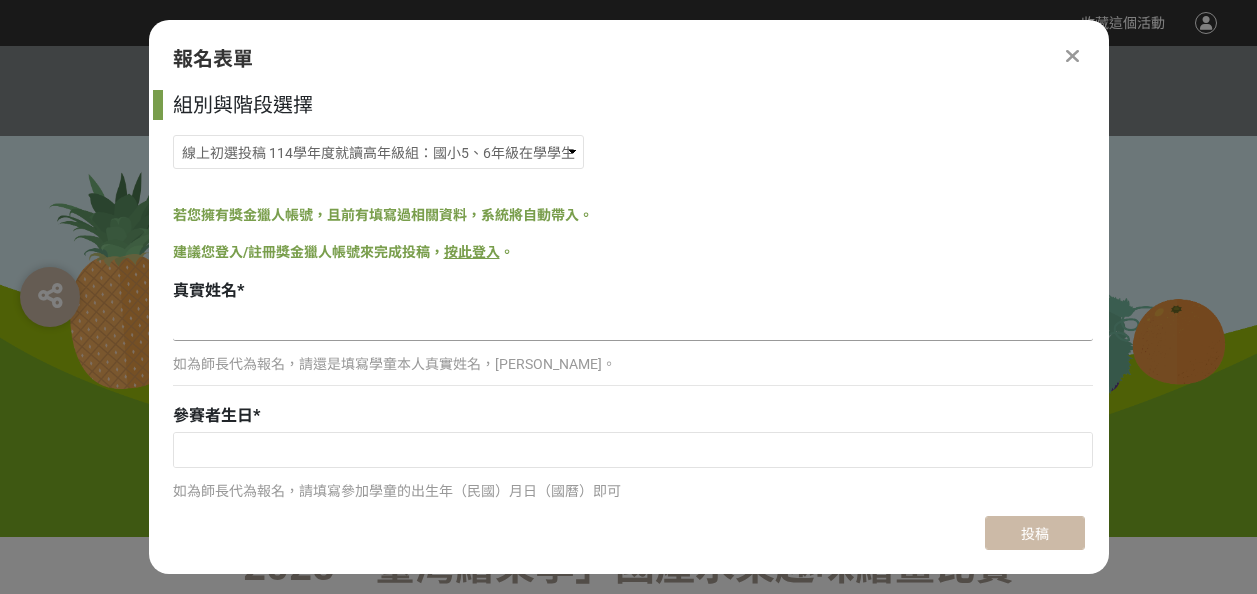 click at bounding box center (633, 324) 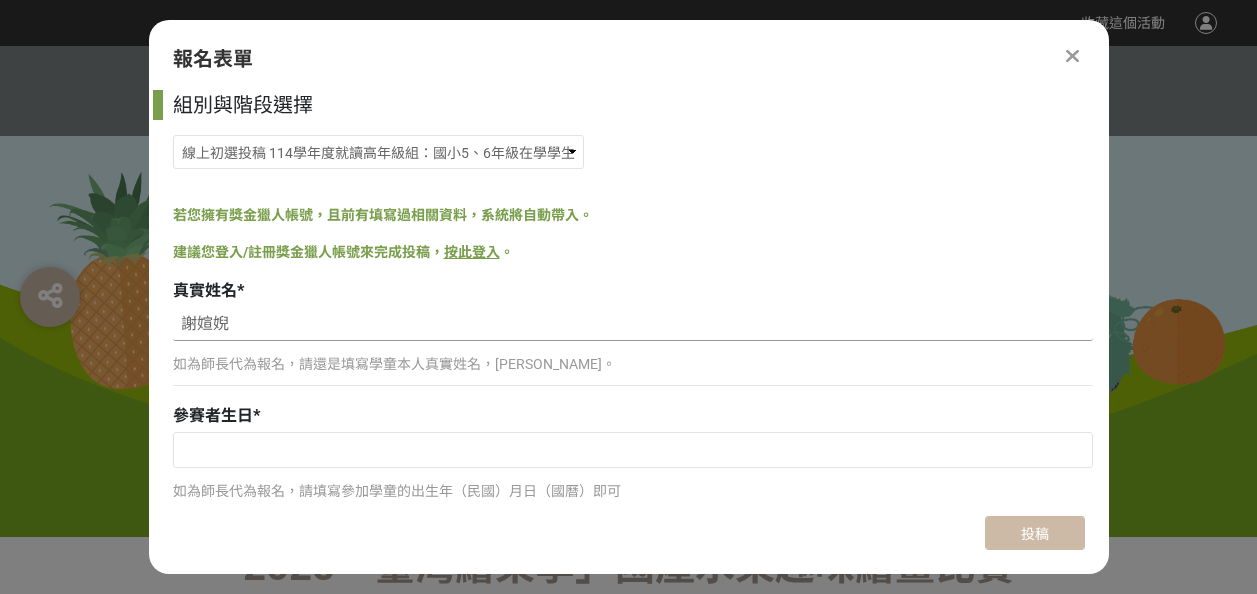 type on "[EMAIL_ADDRESS][DOMAIN_NAME]" 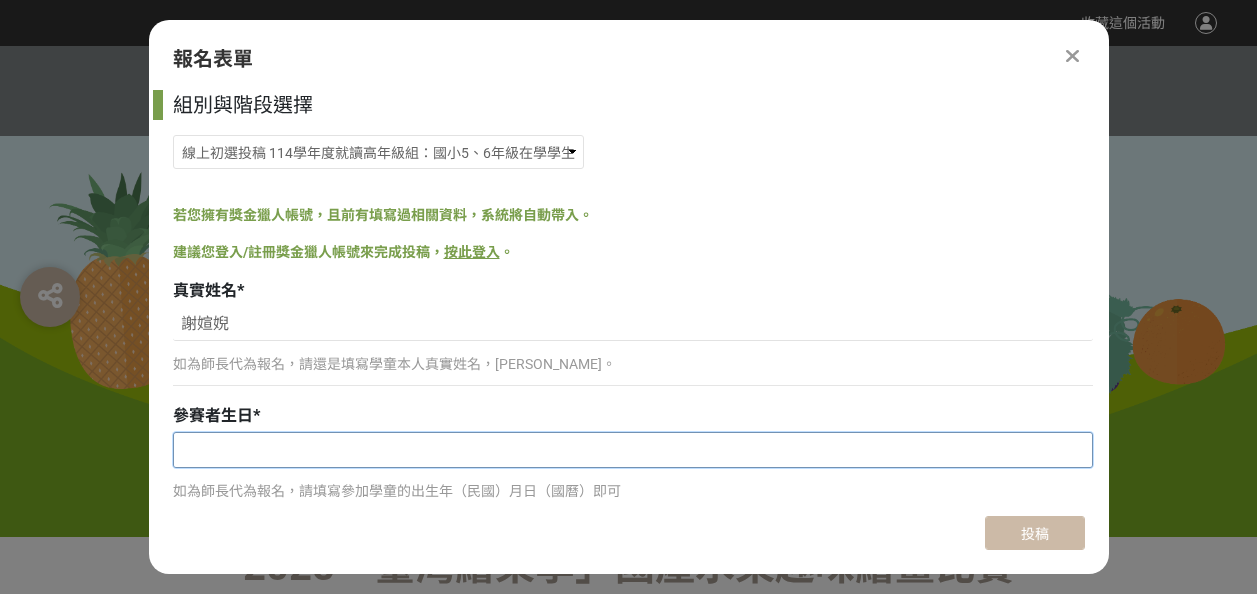 click at bounding box center (633, 450) 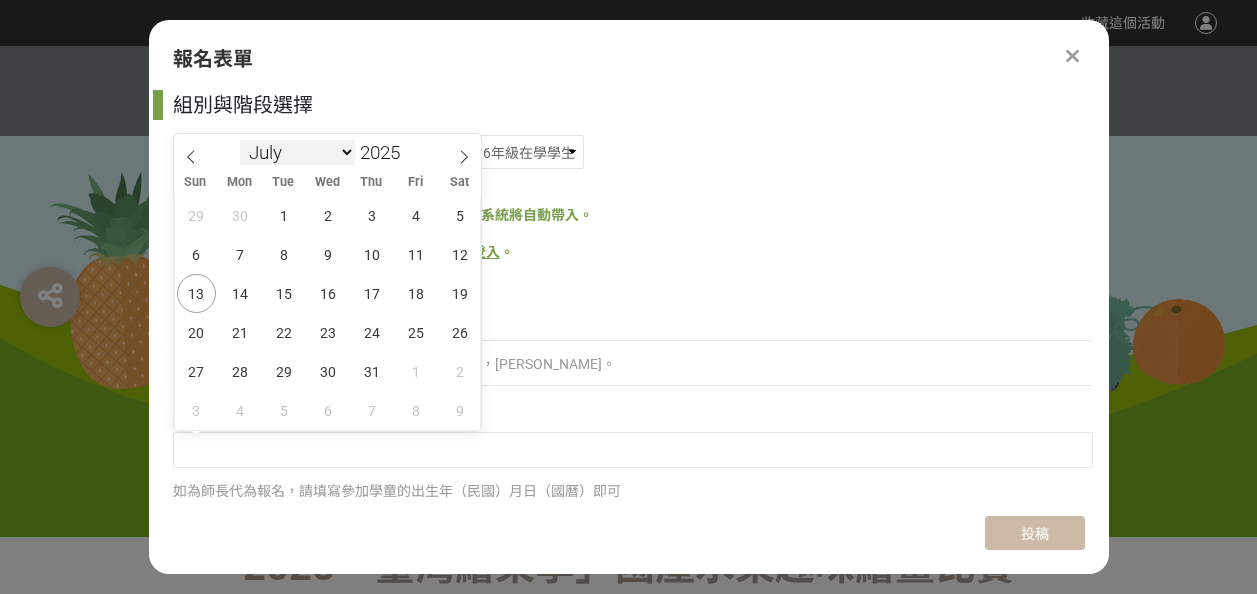 click on "January February March April May June July August September October November December" at bounding box center (297, 152) 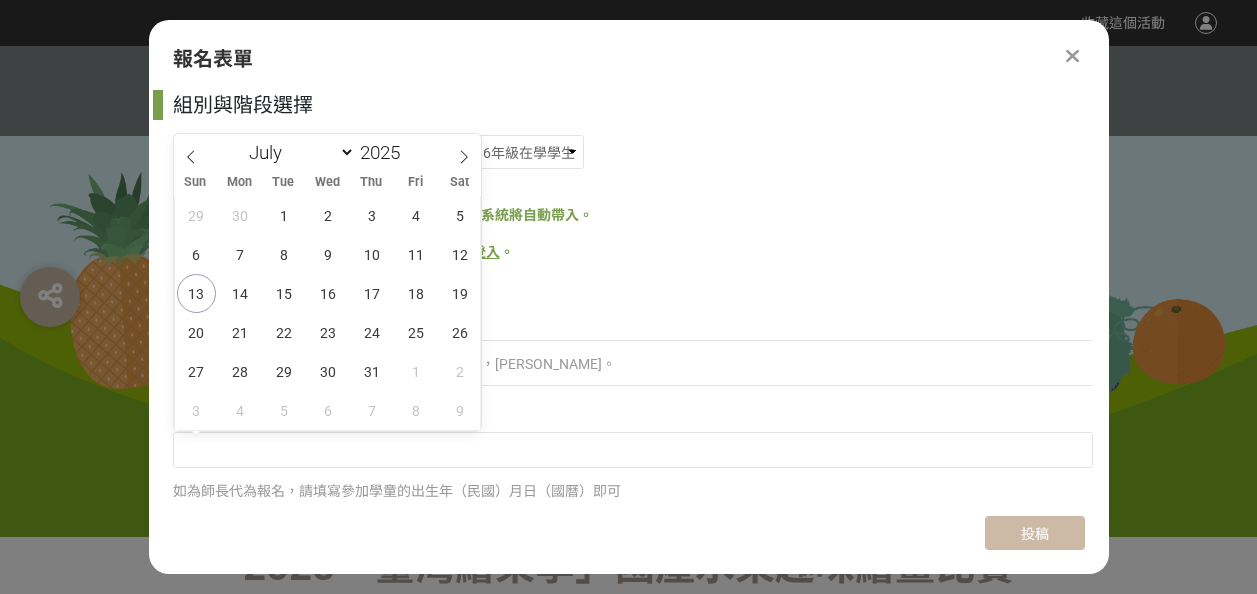 select on "0" 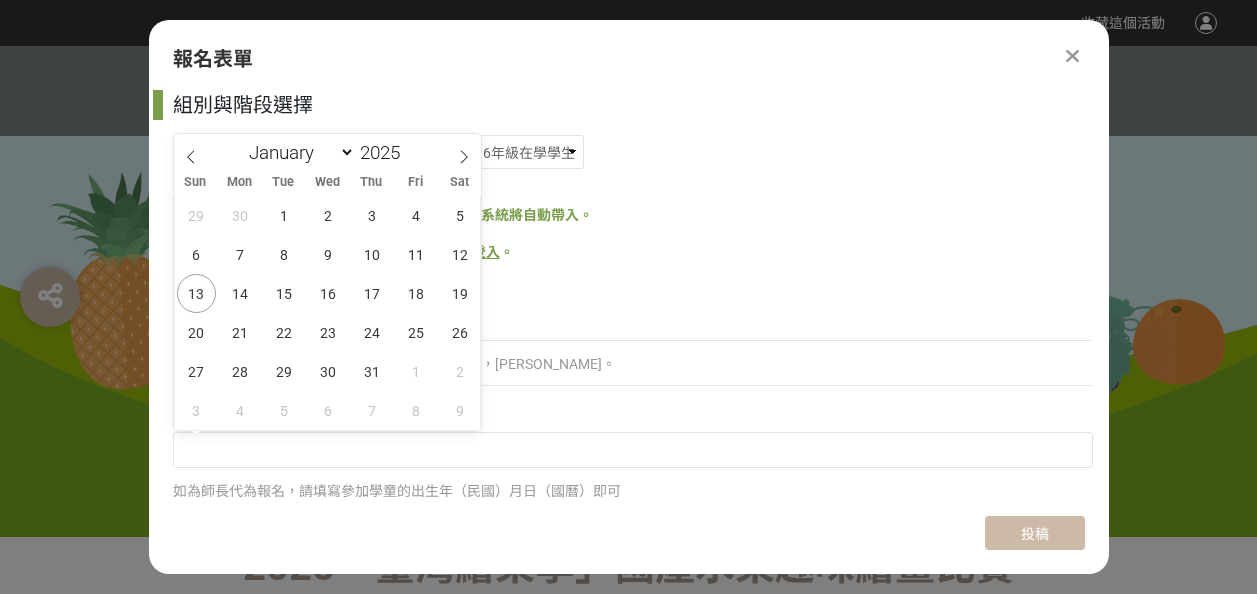 click on "January February March April May June July August September October November December" at bounding box center [297, 152] 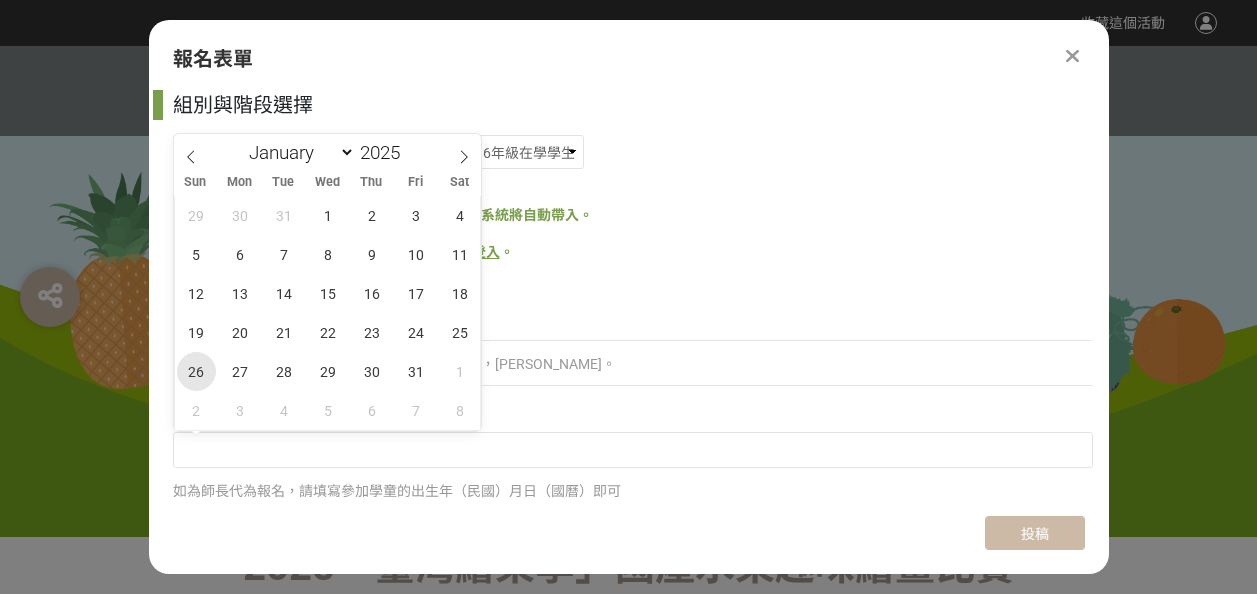 click on "26" at bounding box center [196, 371] 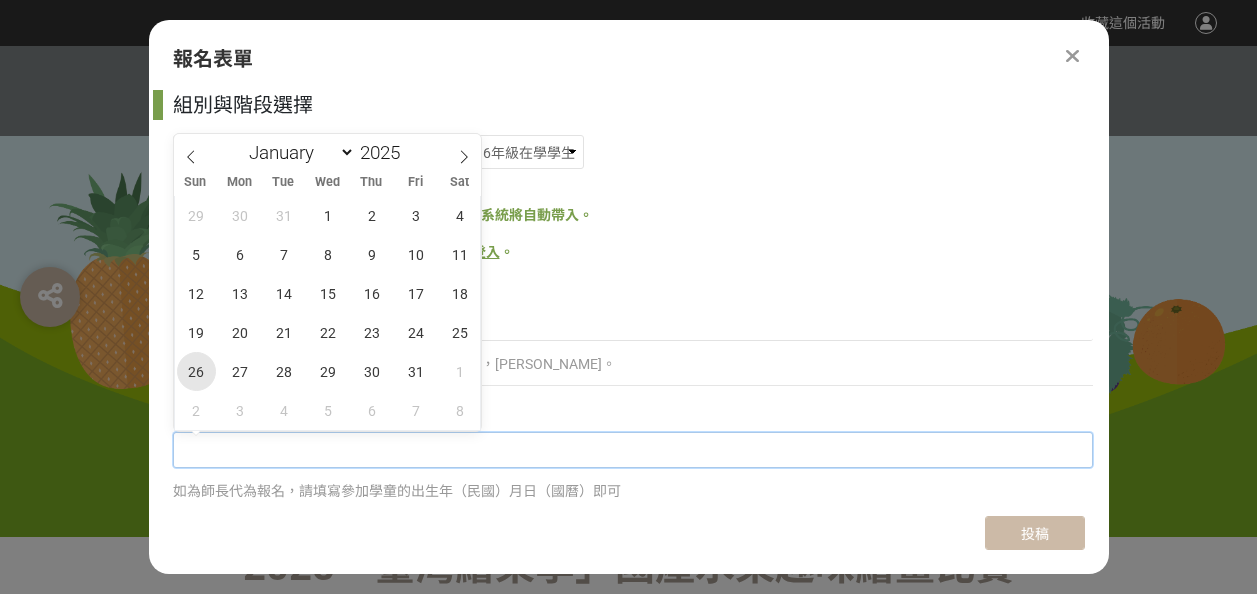 type on "[DATE]" 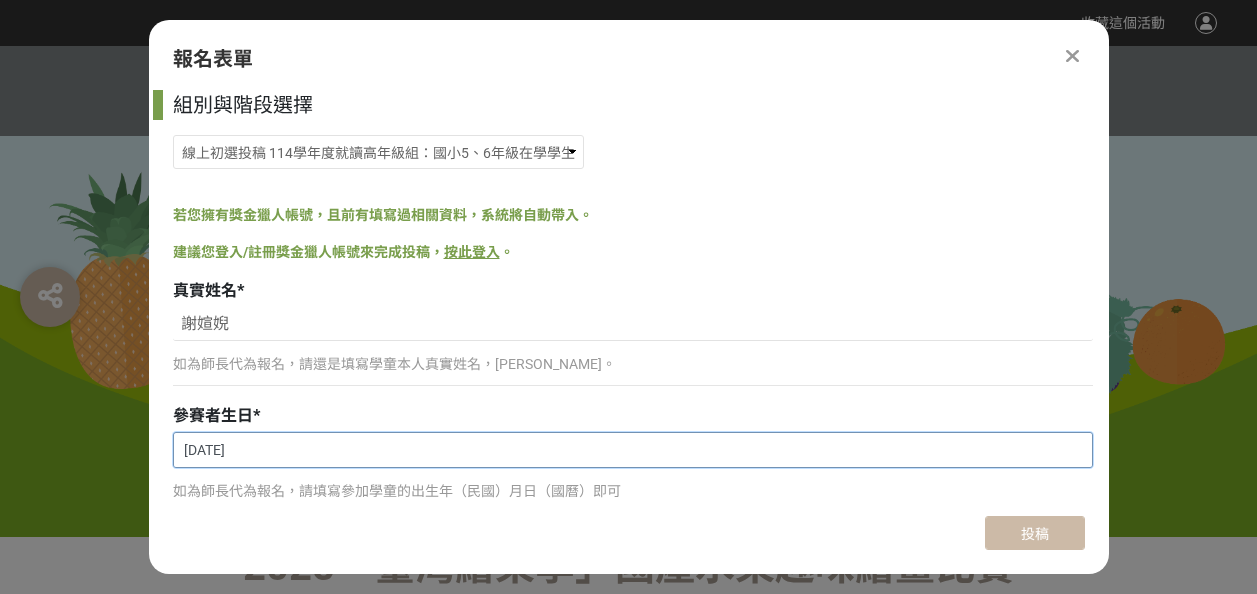click on "[DATE]" at bounding box center [633, 450] 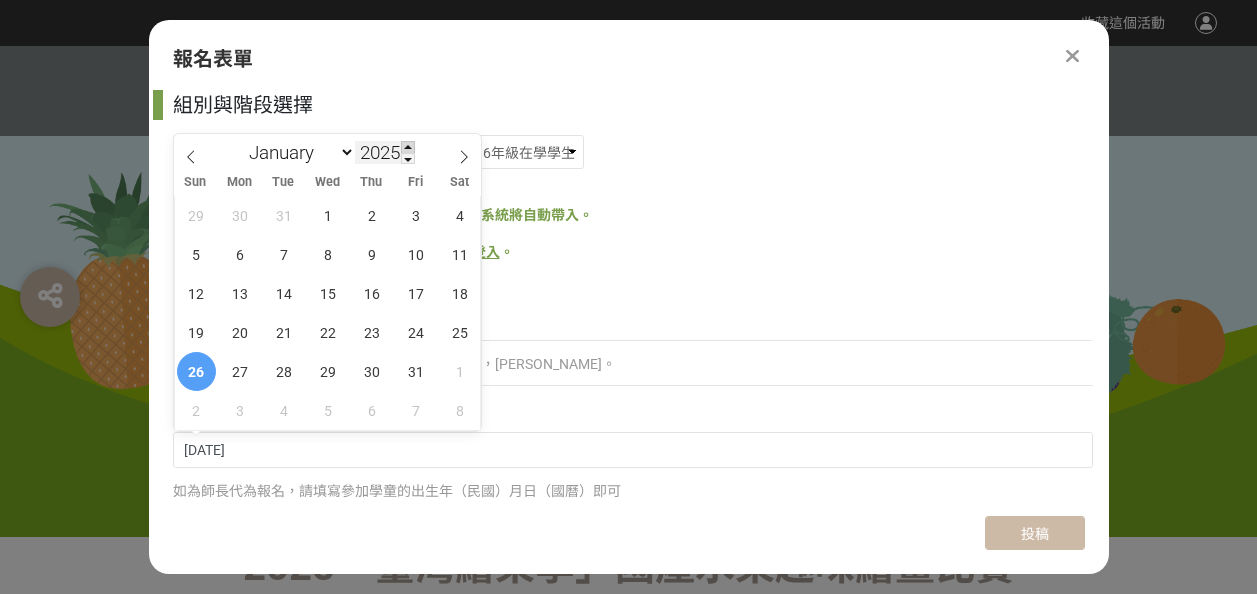 click at bounding box center (408, 147) 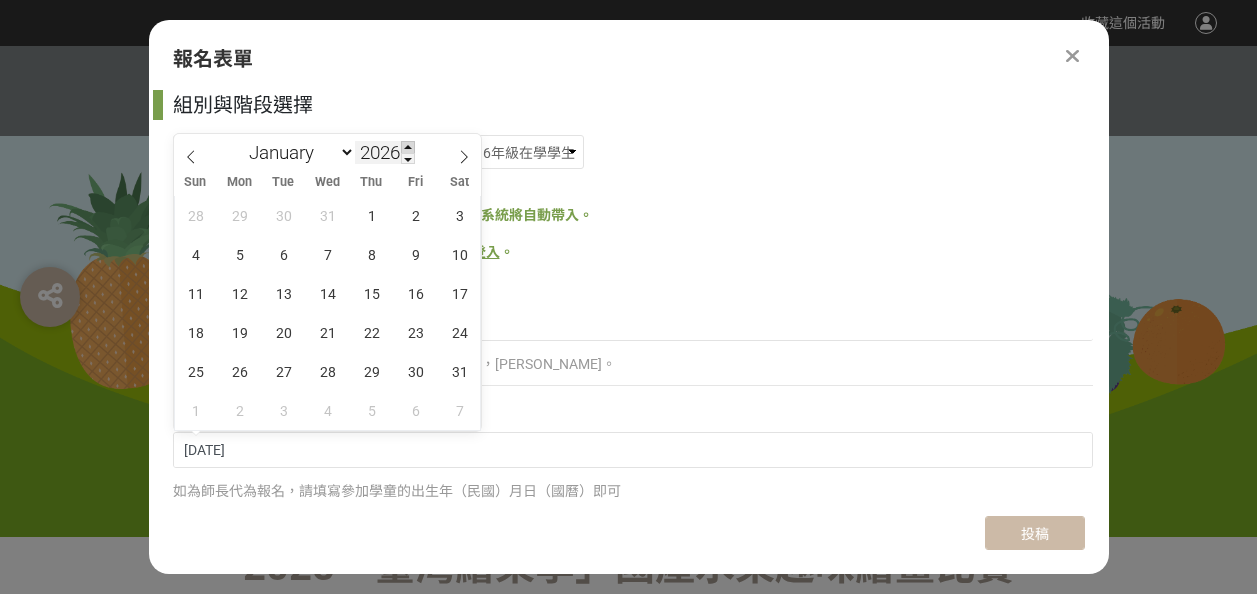 click at bounding box center [408, 147] 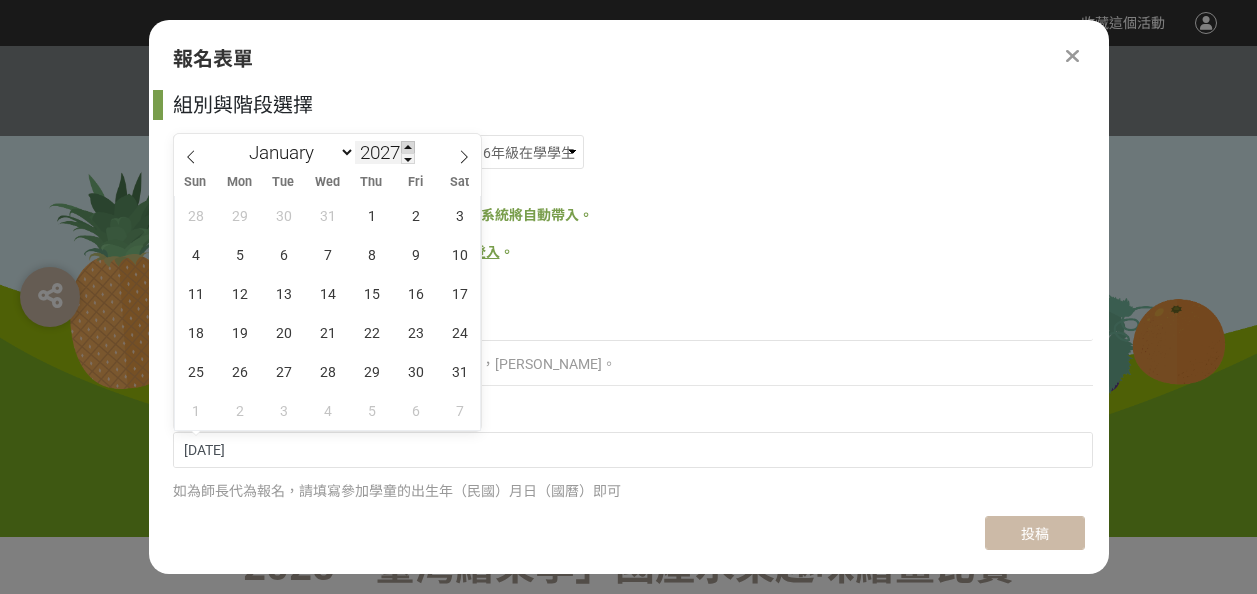 click at bounding box center [408, 147] 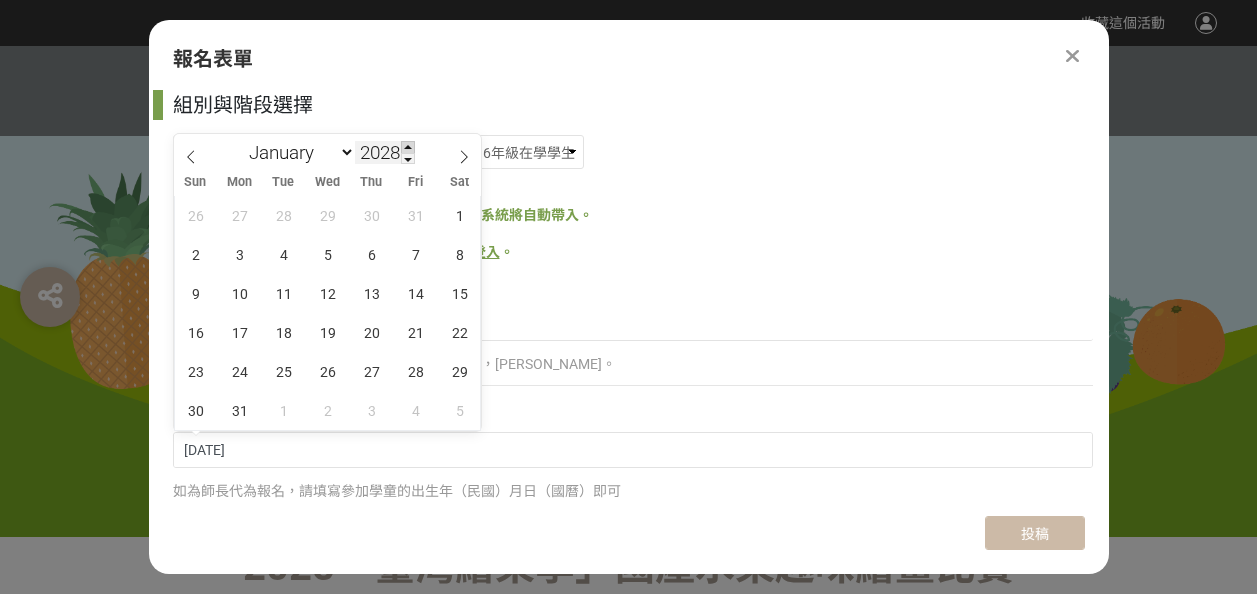 click at bounding box center (408, 147) 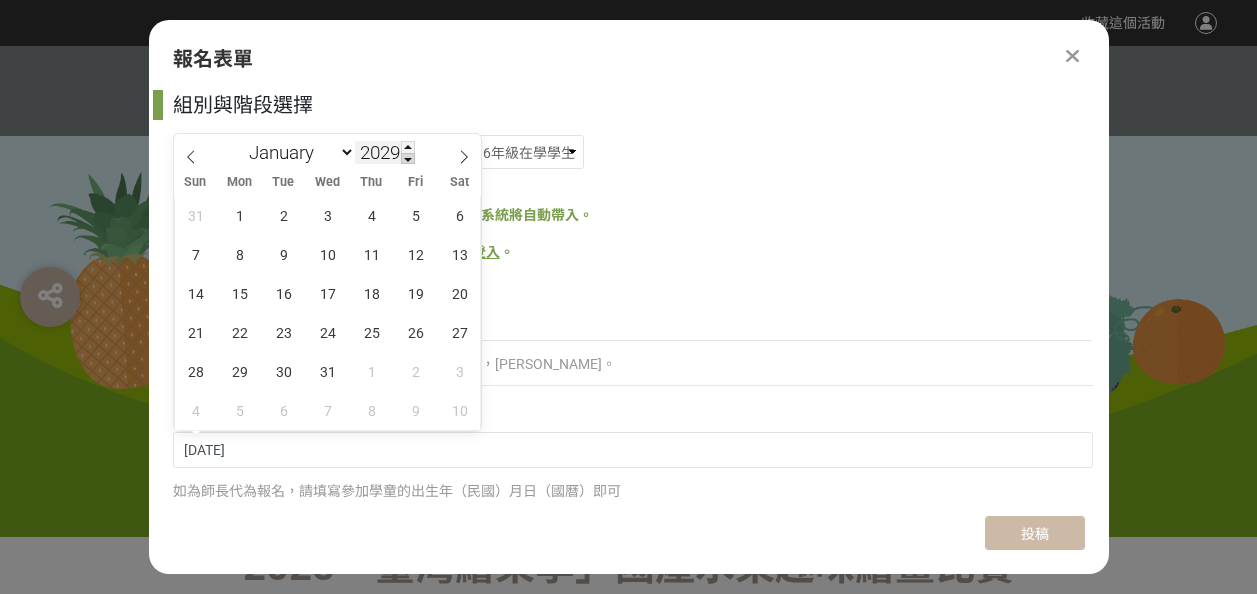 click at bounding box center [408, 159] 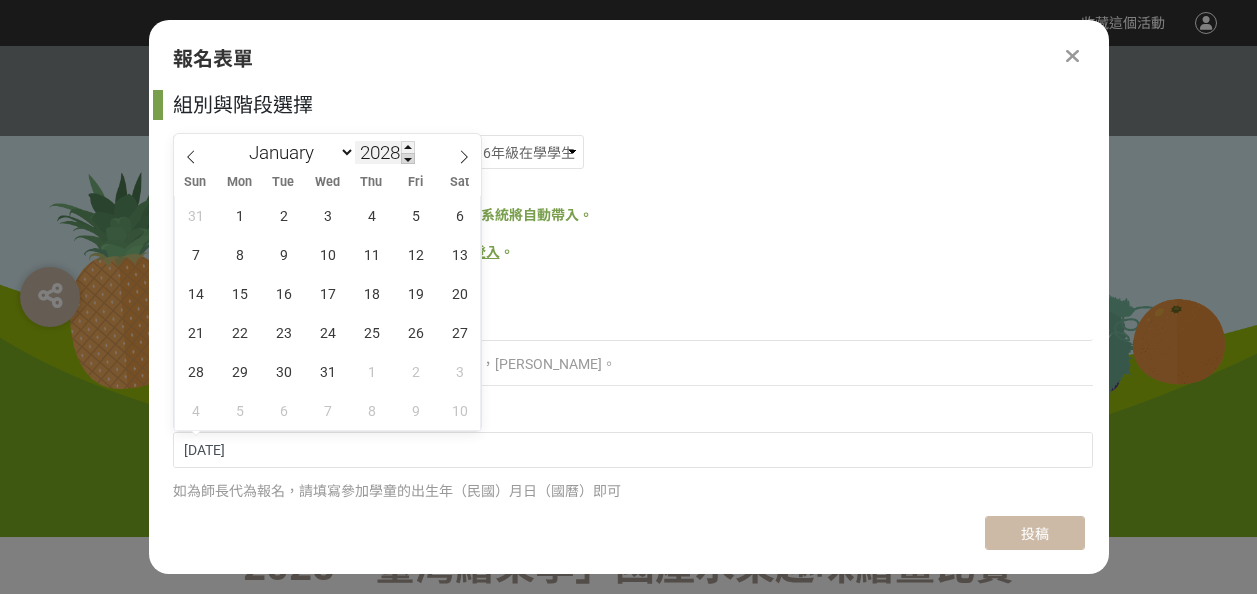 click at bounding box center [408, 159] 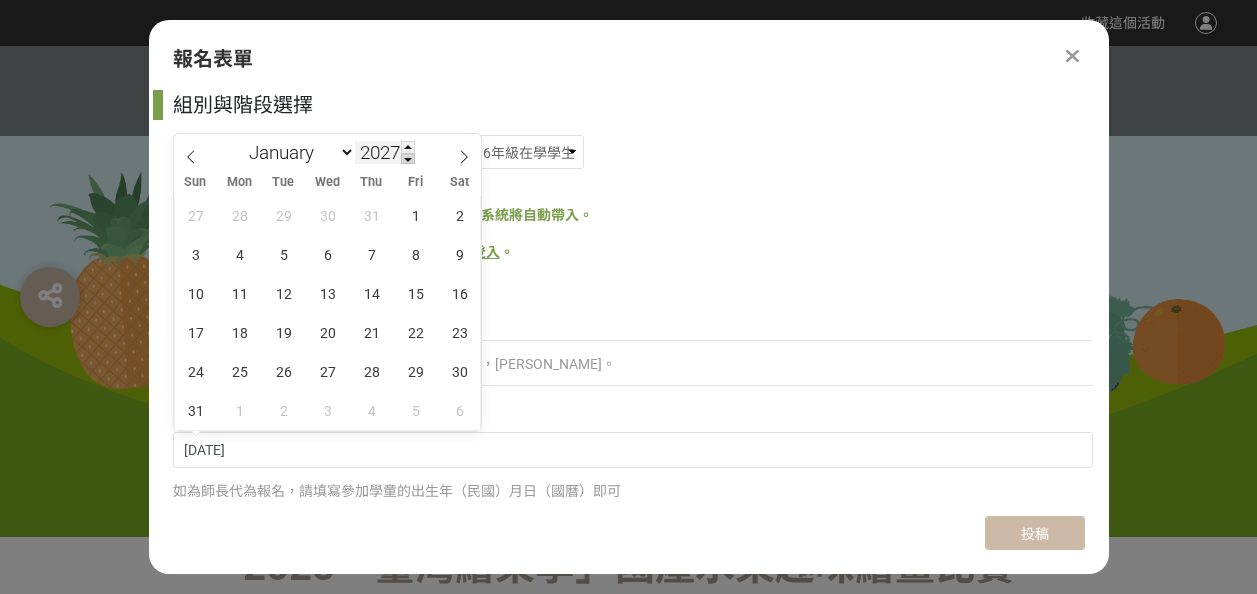 click at bounding box center [408, 159] 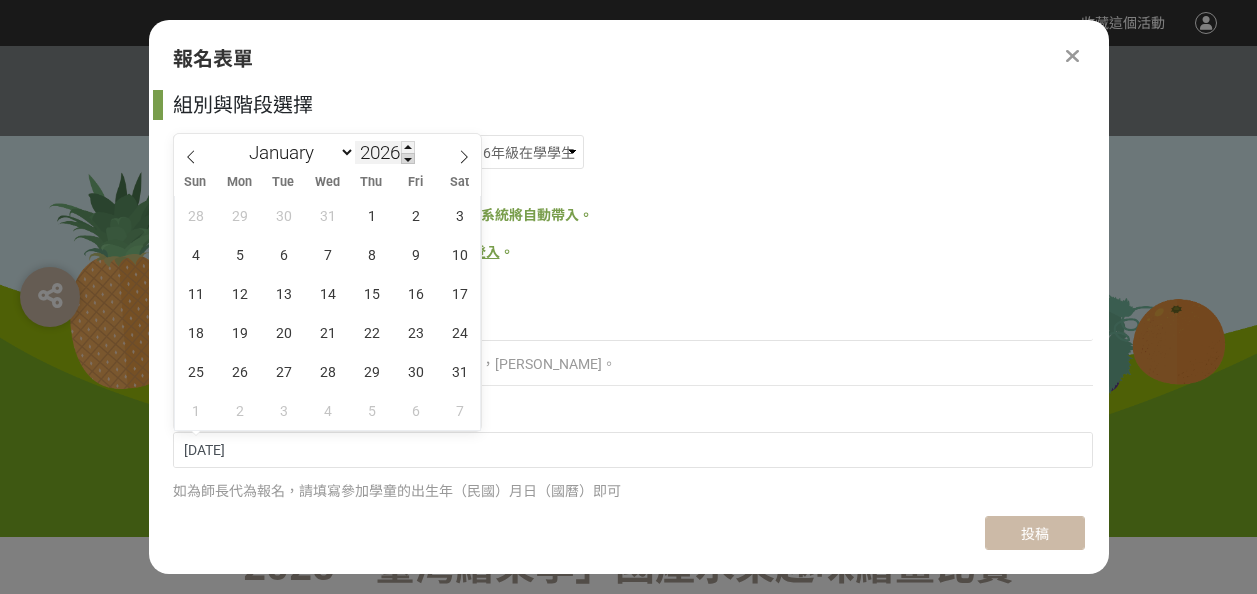 click at bounding box center [408, 159] 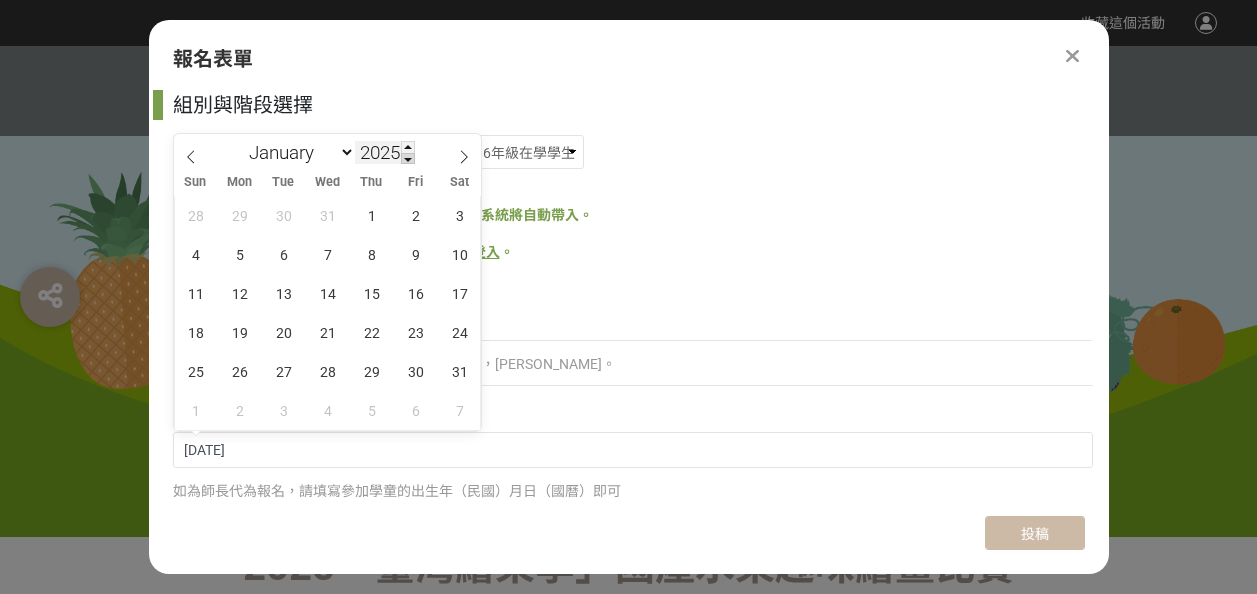 click at bounding box center (408, 159) 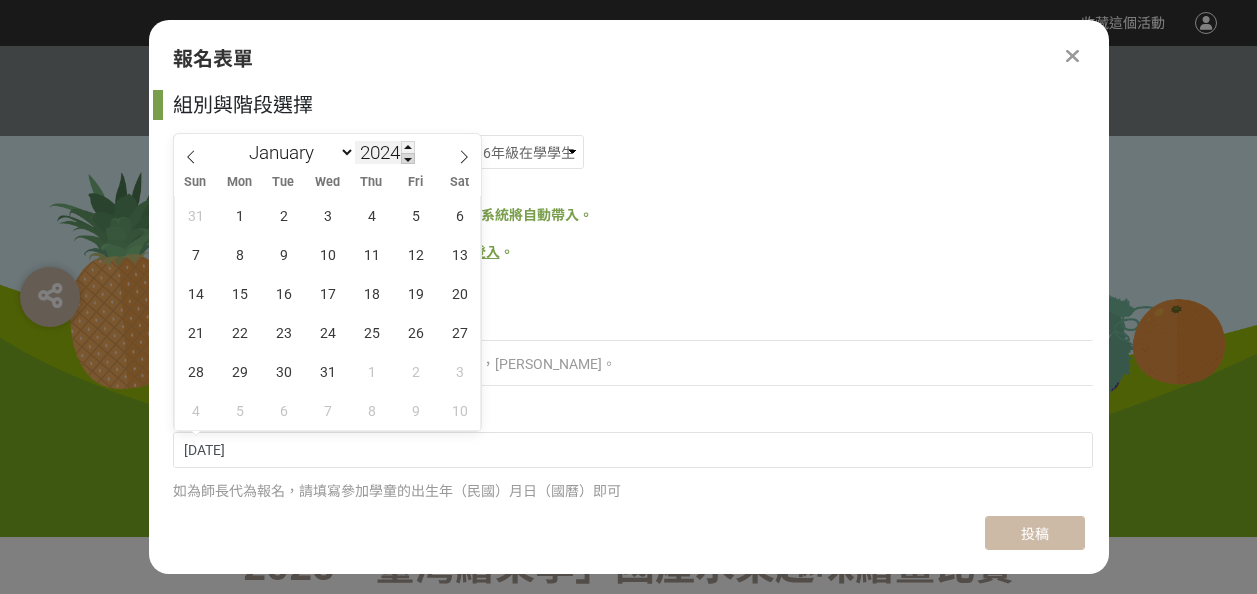 click at bounding box center (408, 159) 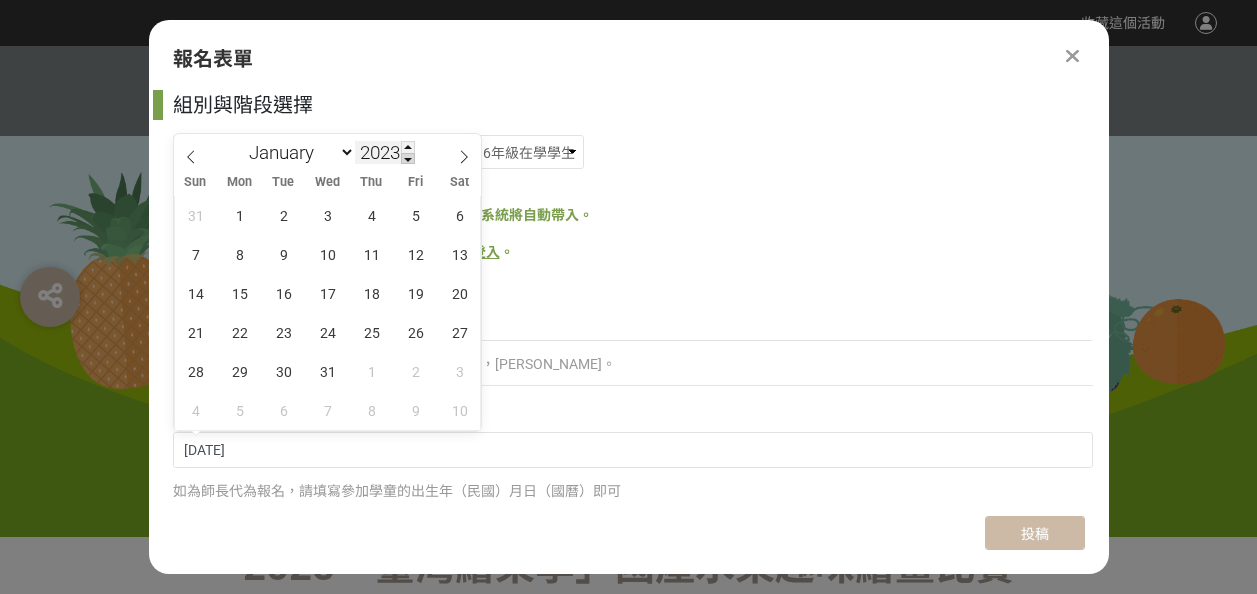 click at bounding box center [408, 159] 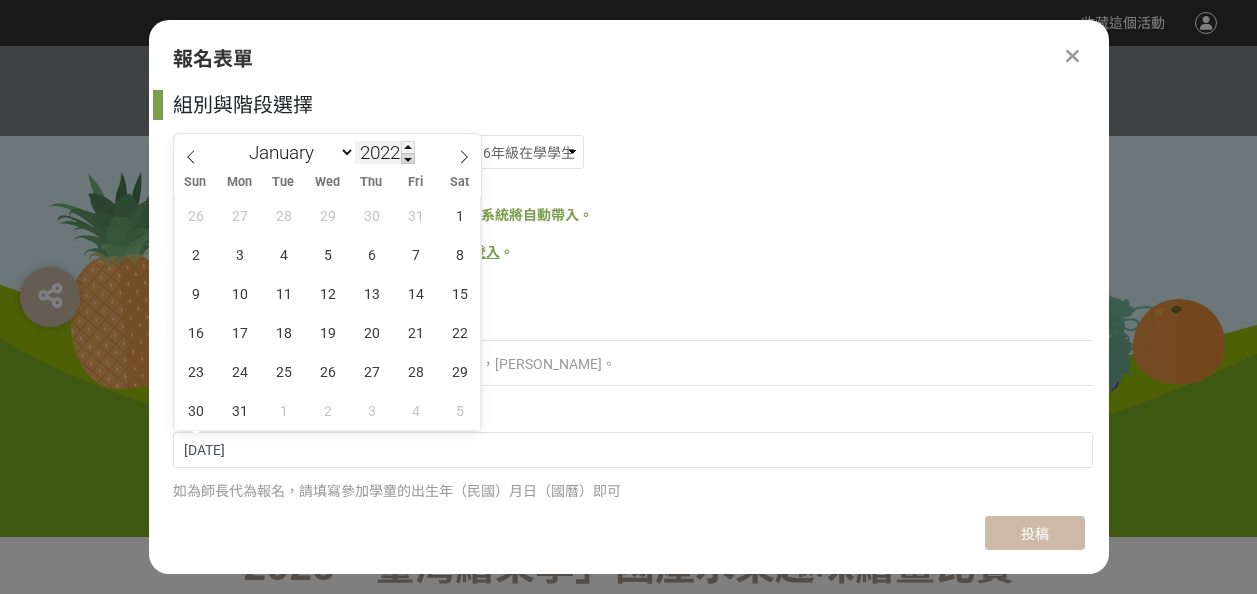 click at bounding box center (408, 159) 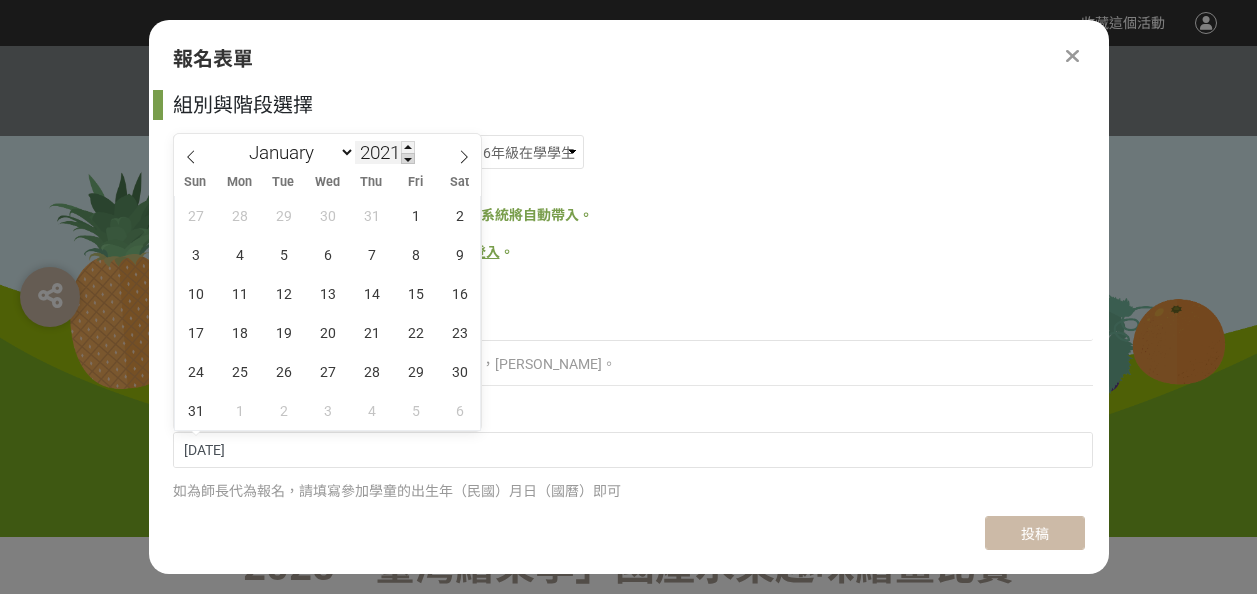 click at bounding box center [408, 159] 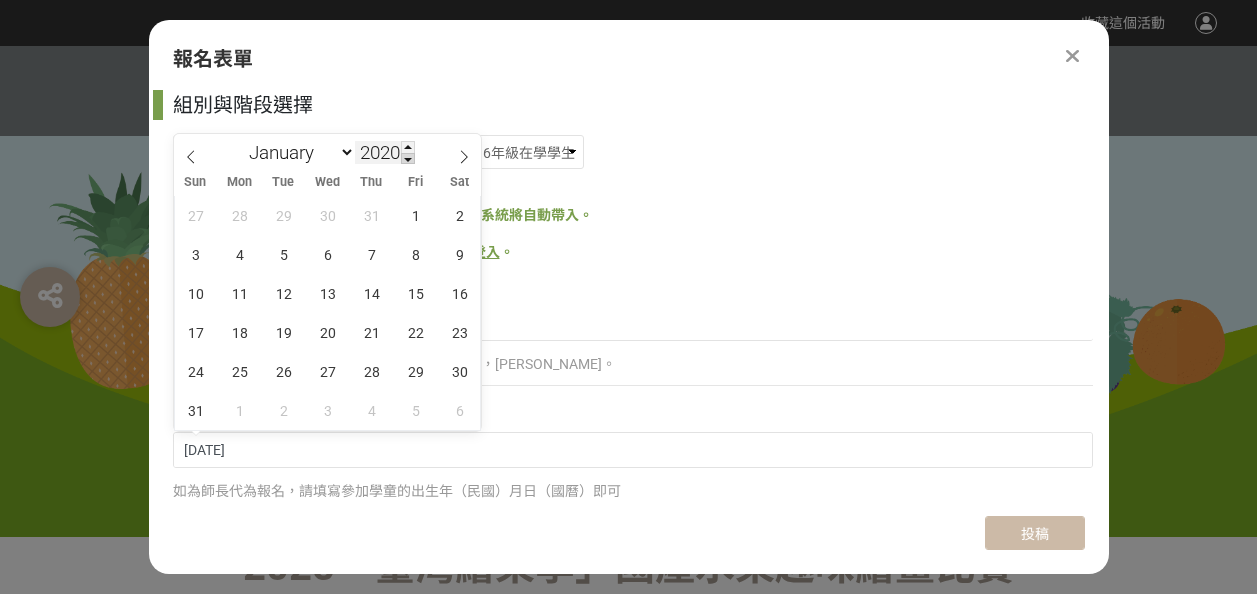 click at bounding box center [408, 159] 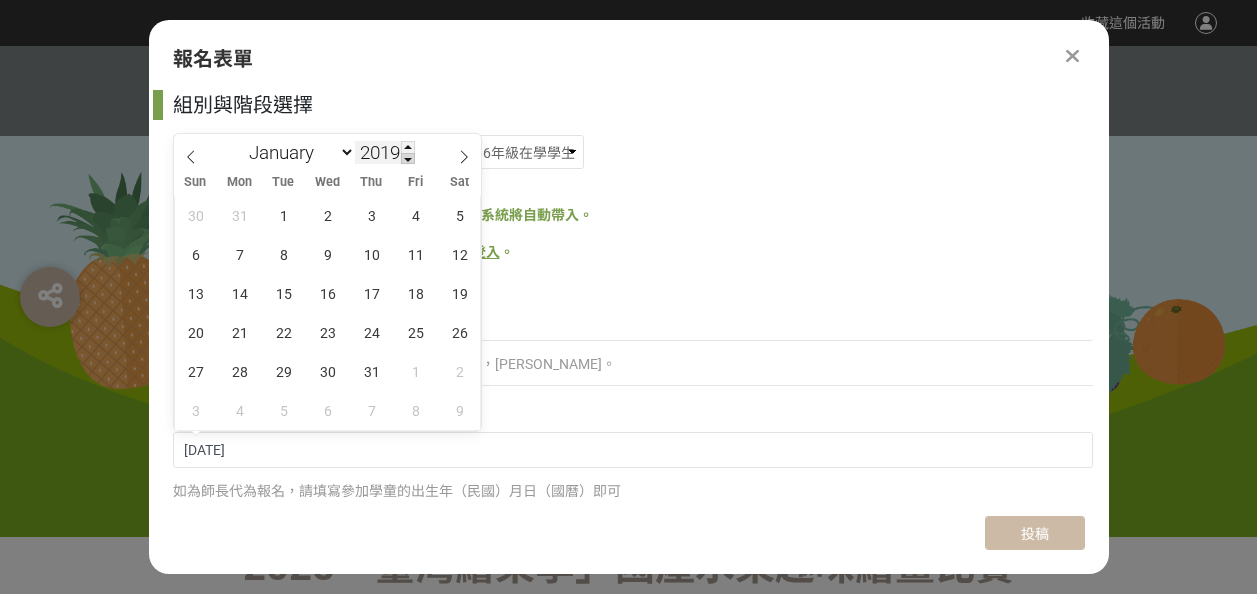 click at bounding box center (408, 159) 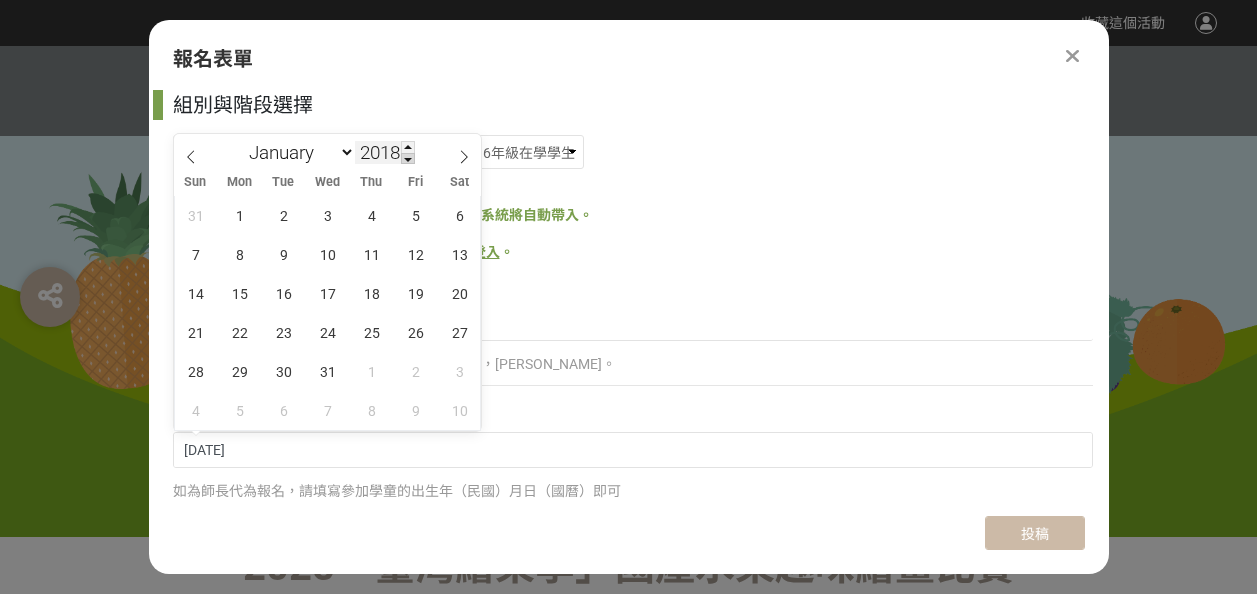 click at bounding box center (408, 159) 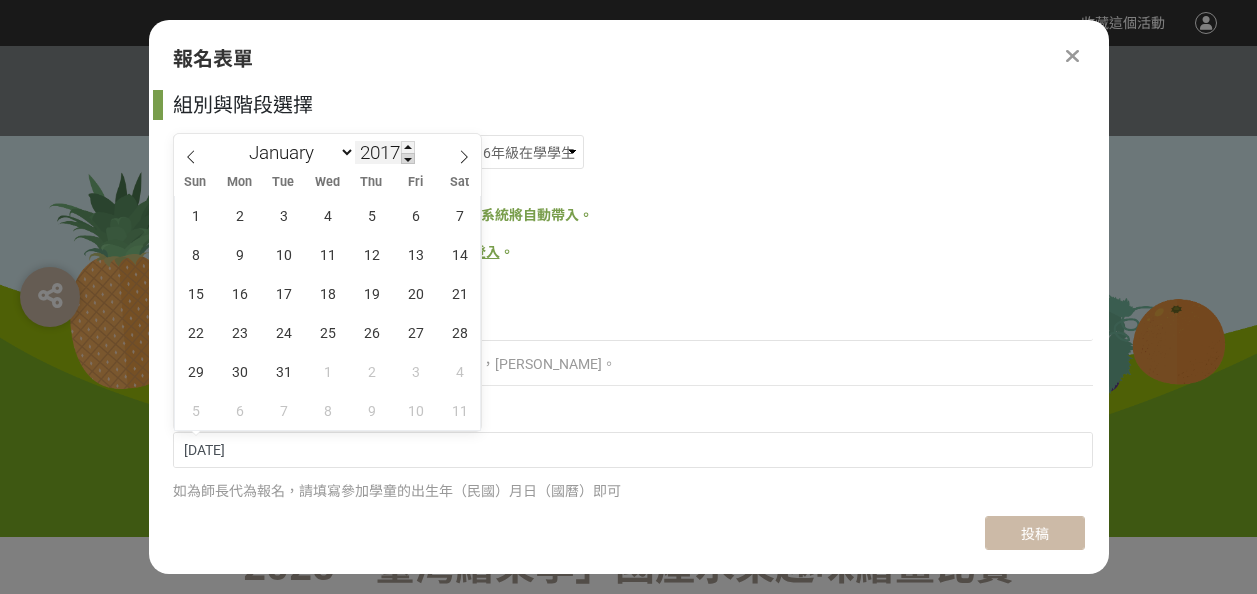 click at bounding box center (408, 159) 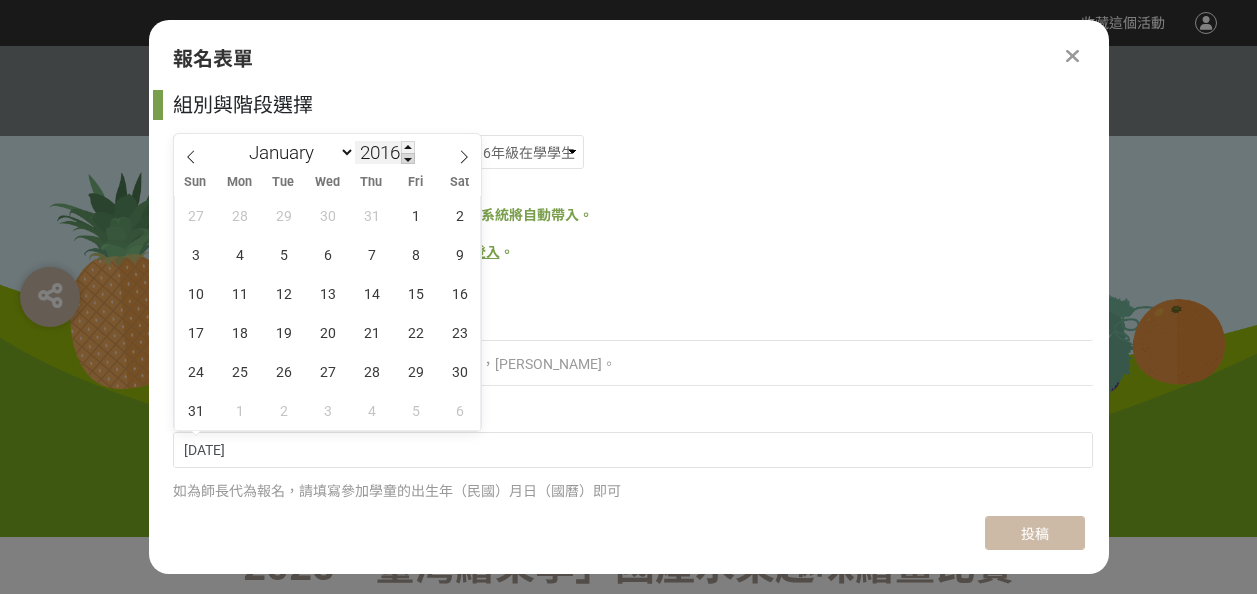 click at bounding box center (408, 159) 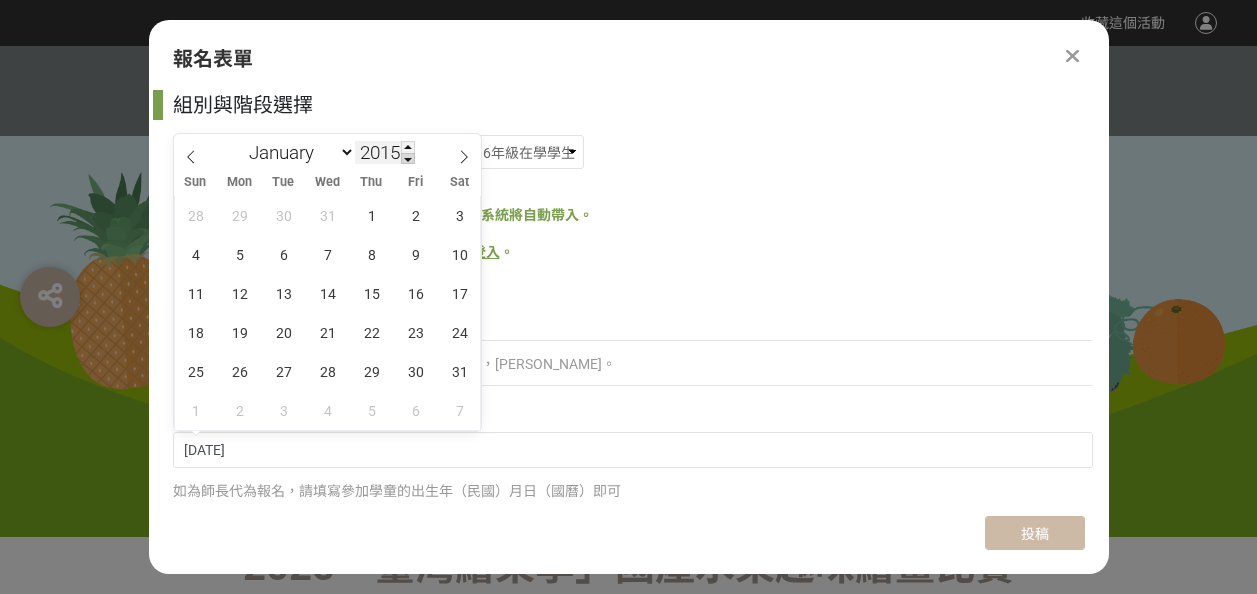 click at bounding box center (408, 159) 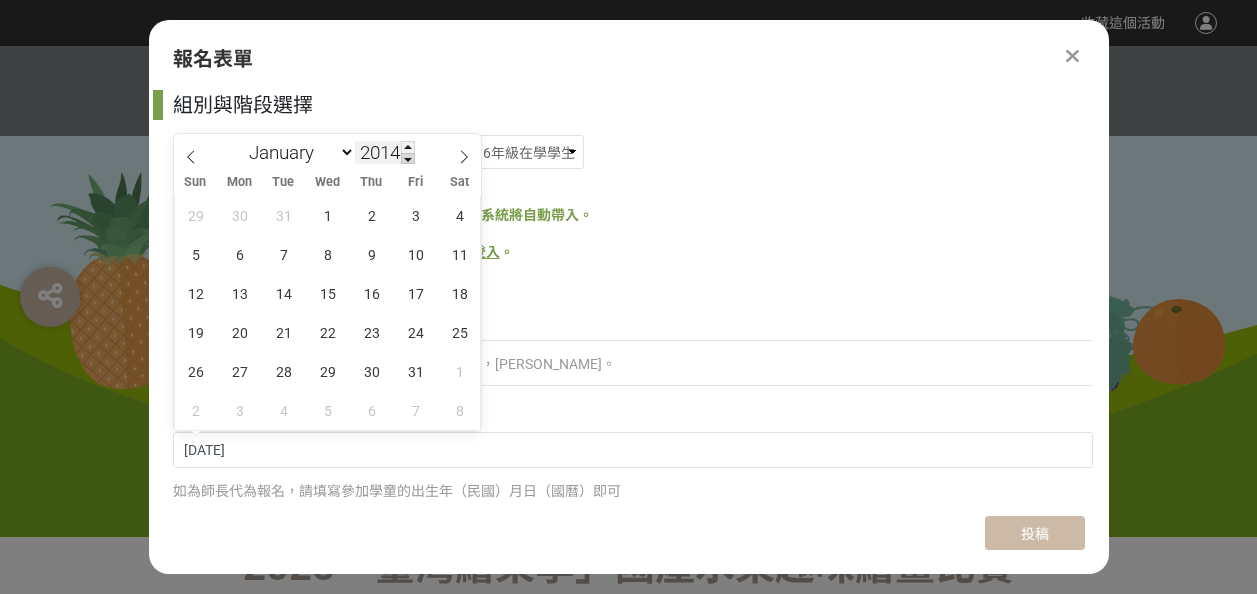 click at bounding box center [408, 159] 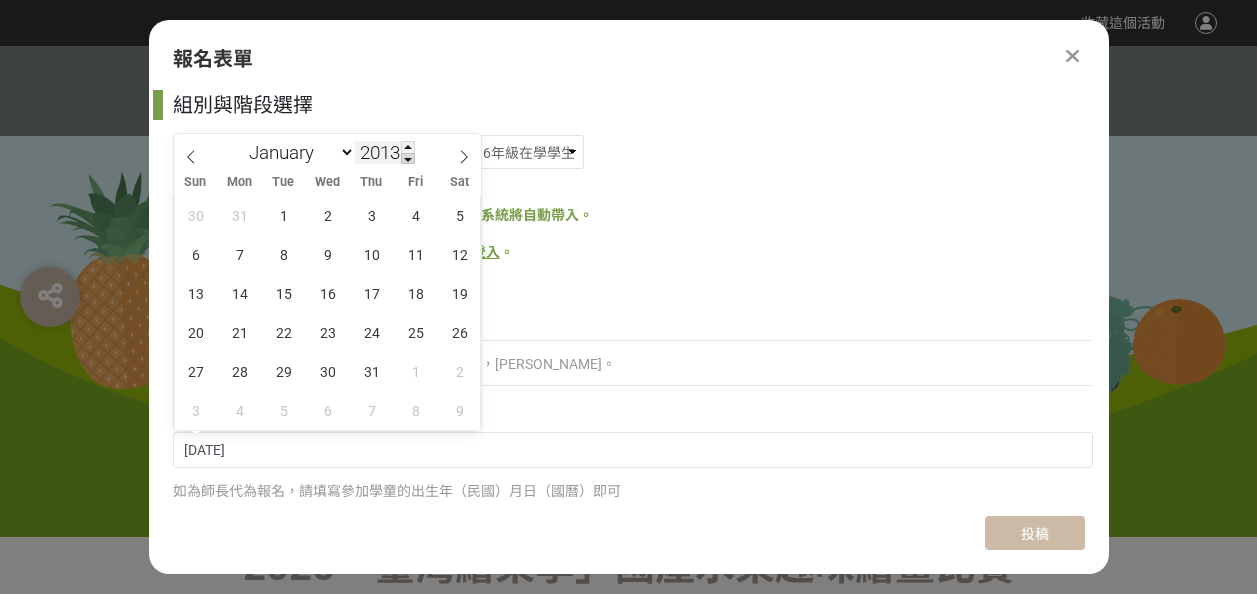click at bounding box center [408, 159] 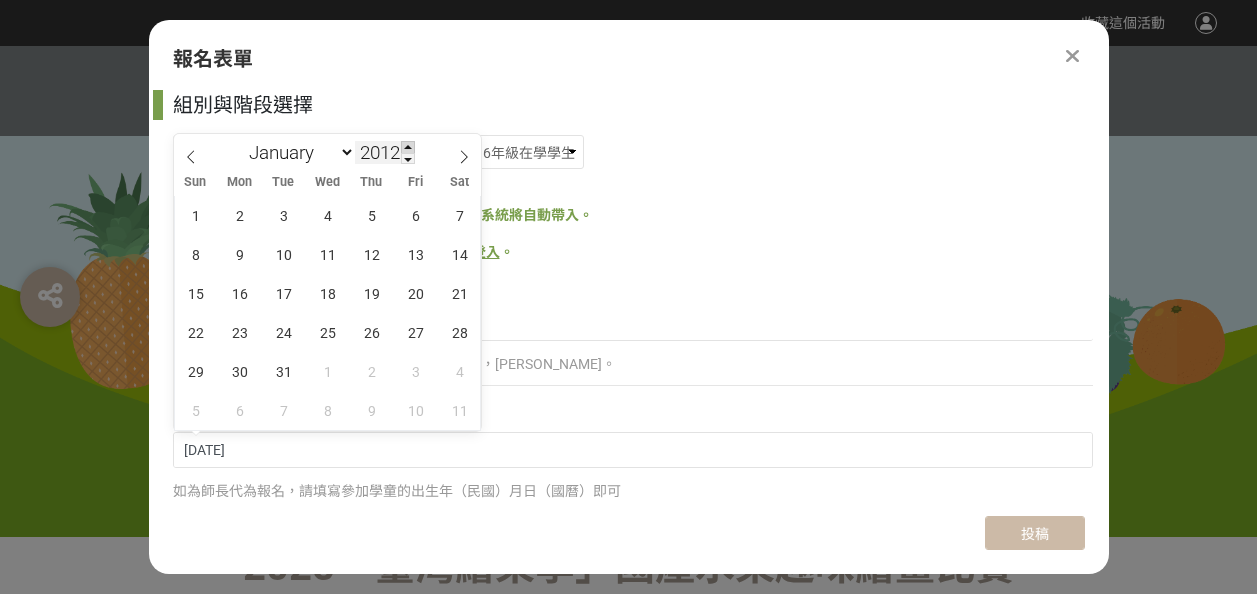 click at bounding box center [408, 147] 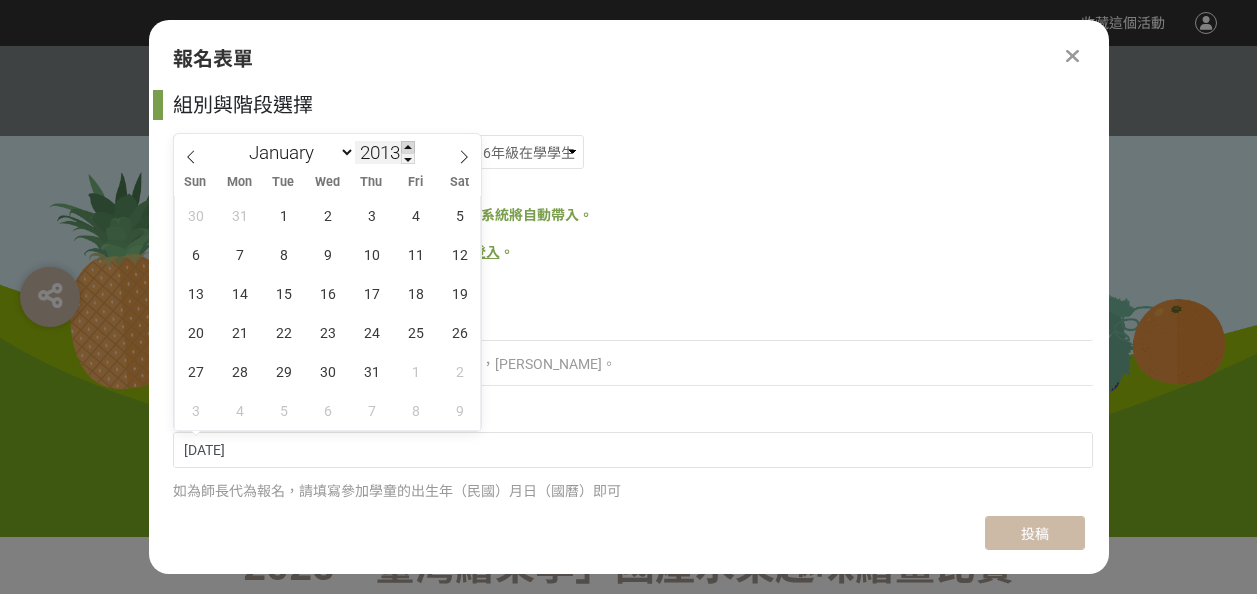 click at bounding box center (408, 147) 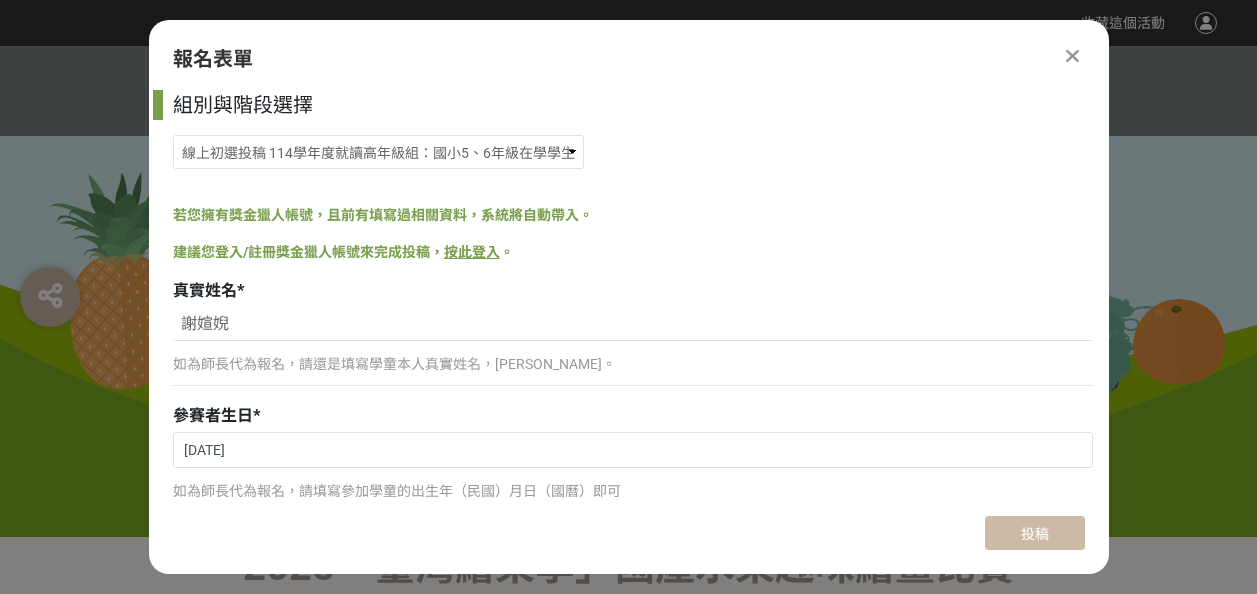 click on "線上初選投稿 114學年度就讀高年級組：國小5、6年級在學學生 線上初選投稿 114學年度就讀中年級組：國小3、4年級在學學生 線上初選投稿 114學年度就讀低年級組：國小1、2年級在學學生" at bounding box center (633, 152) 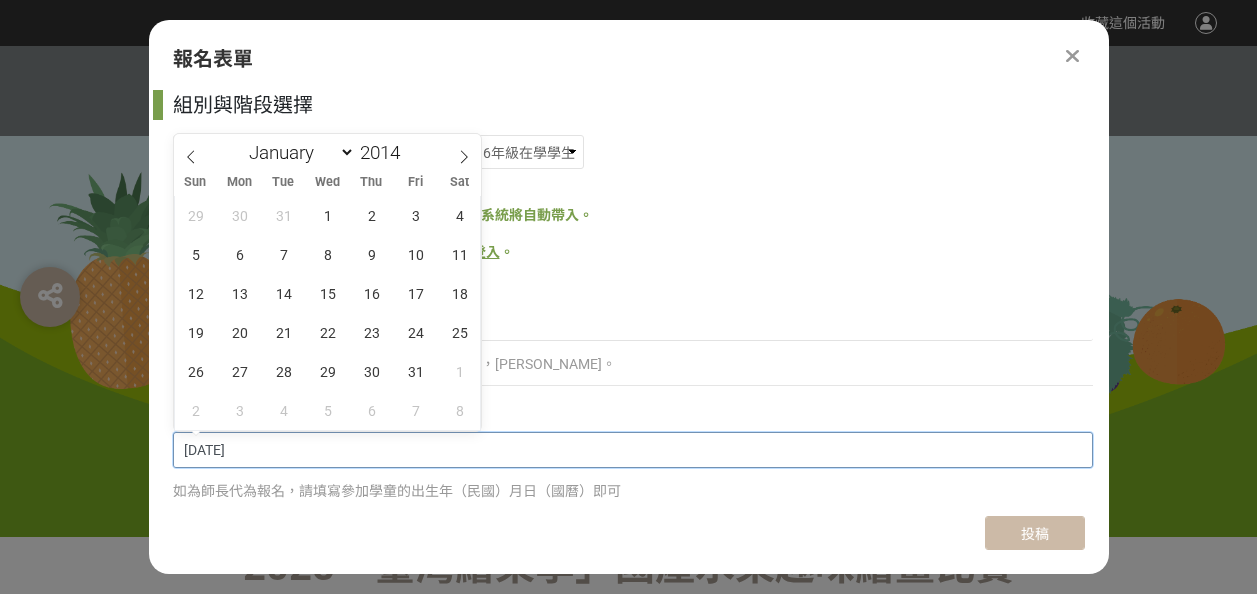 click on "[DATE]" at bounding box center (633, 450) 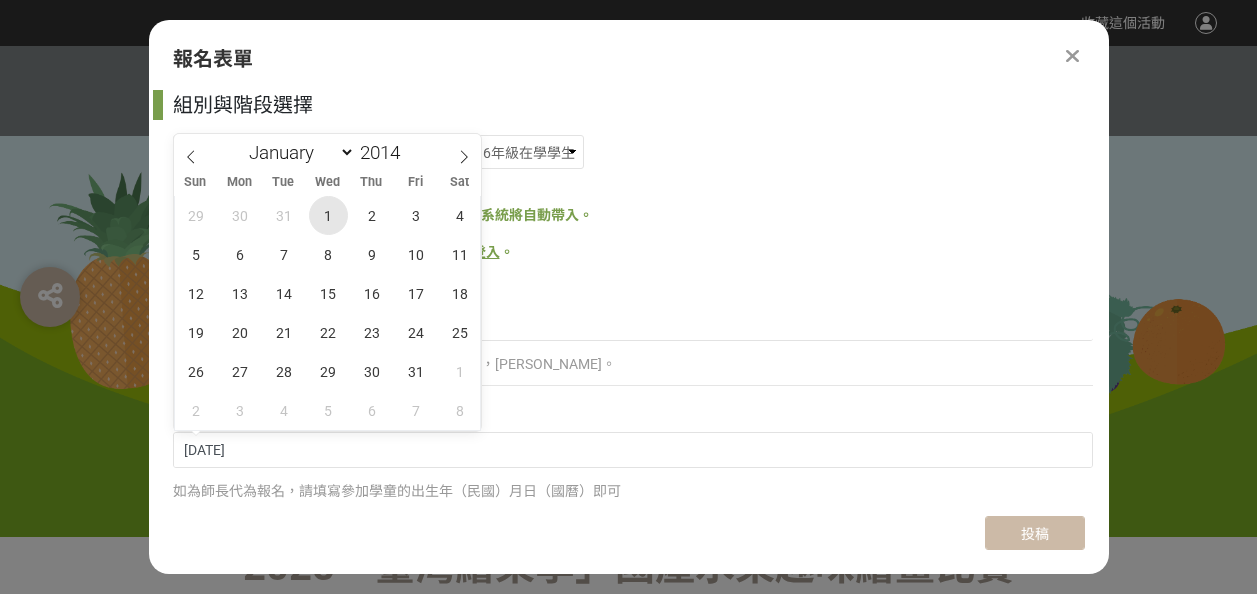 click on "1" at bounding box center (328, 215) 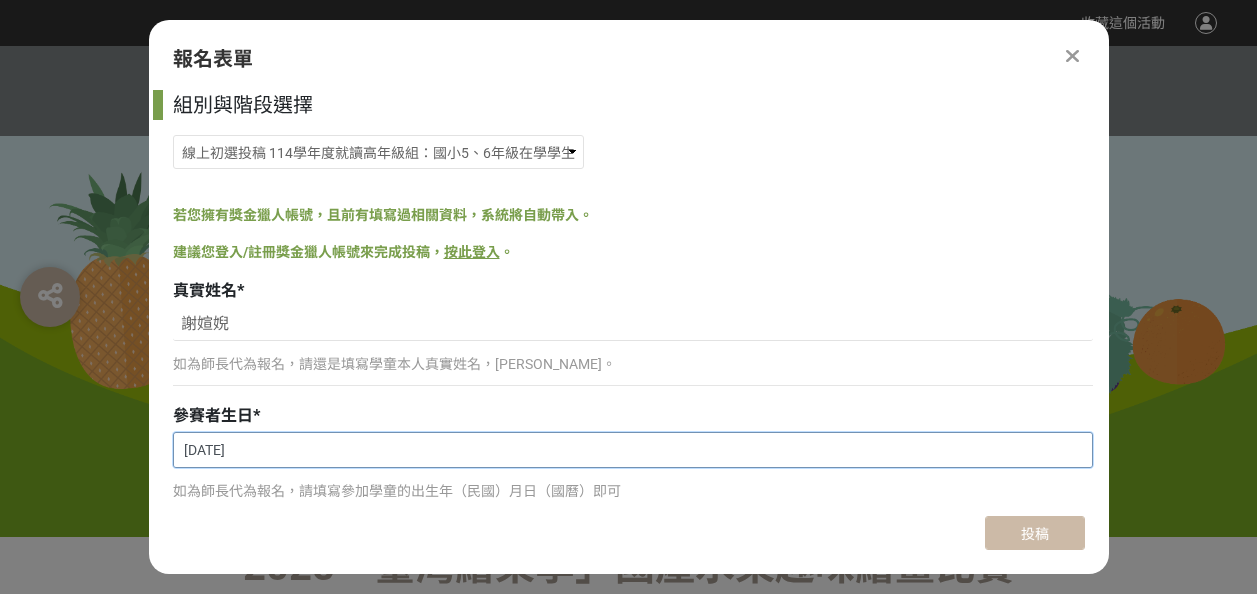 click on "[DATE]" at bounding box center [633, 450] 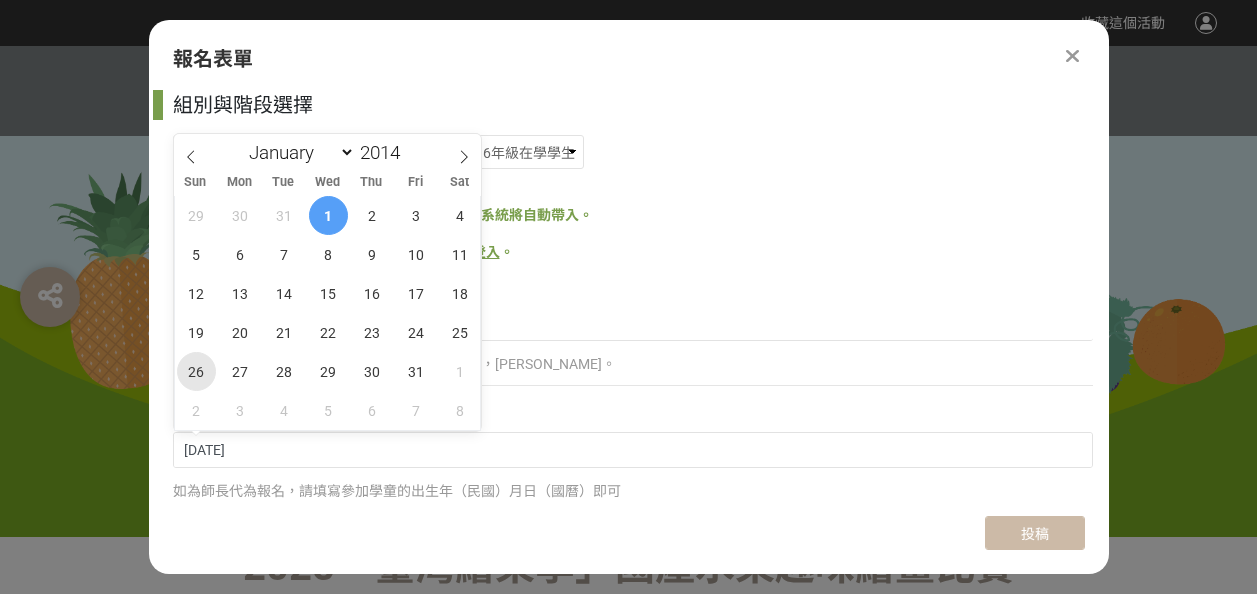 click on "26" at bounding box center [196, 371] 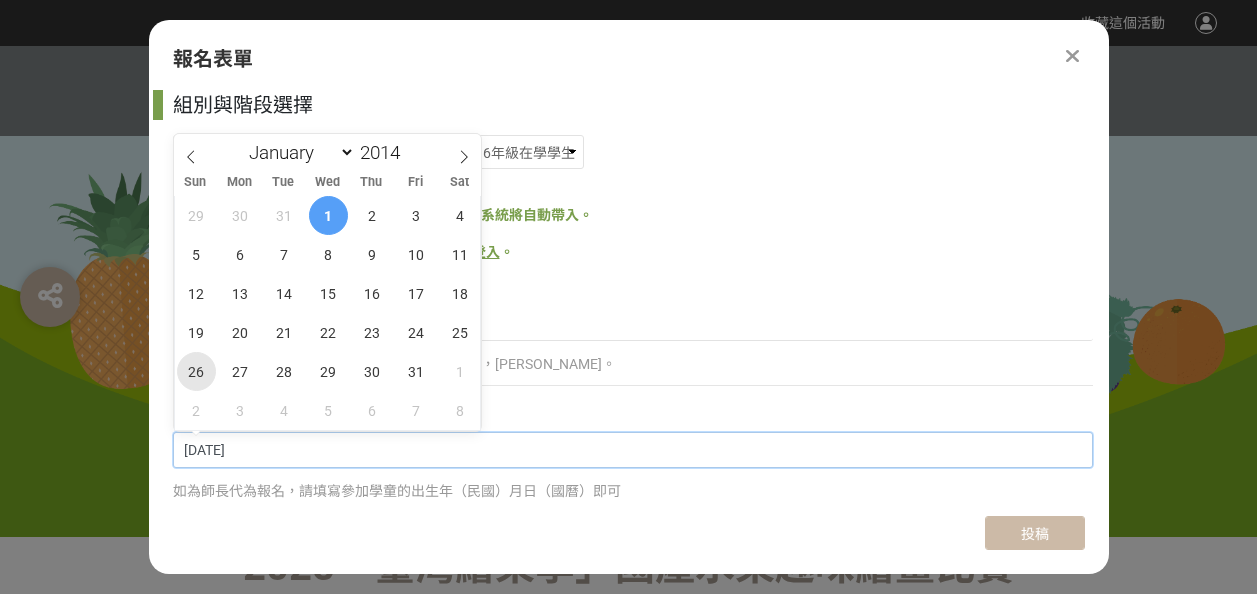 type on "[DATE]" 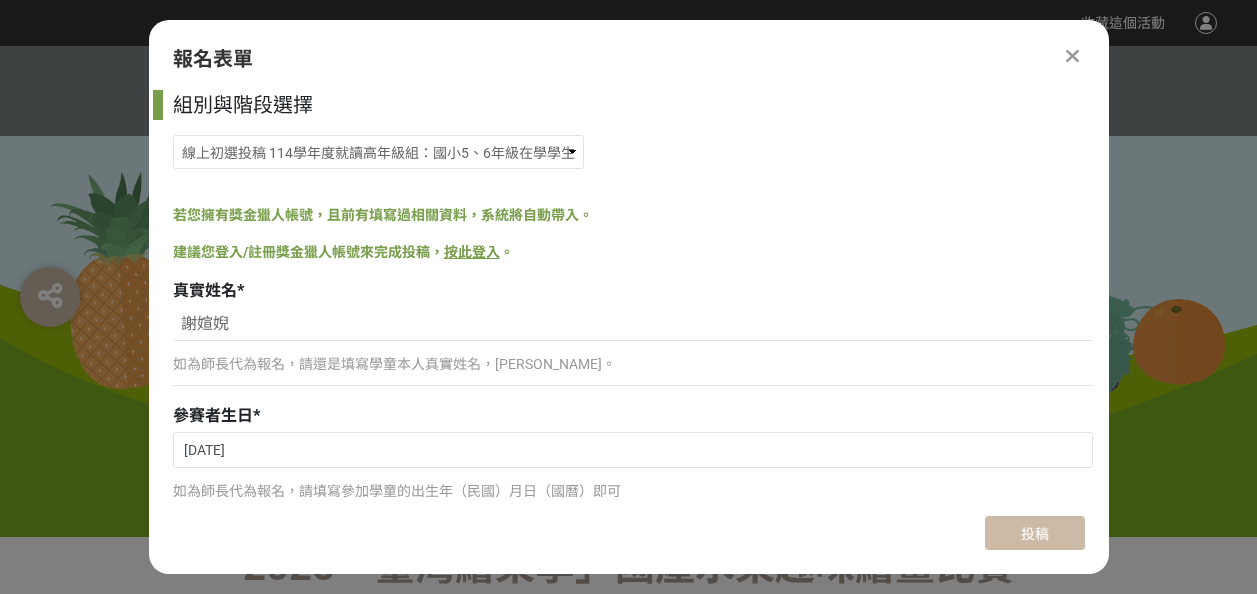 click on "組別與階段選擇 線上初選投稿 114學年度就讀高年級組：國小5、6年級在學學生 線上初選投稿 114學年度就讀中年級組：國小3、4年級在學學生 線上初選投稿 114學年度就讀低年級組：國小1、2年級在學學生 若您擁有獎金獵人帳號，且前有填寫過相關資料，系統將自動帶入。 建議您登入/註冊獎金獵人帳號來完成投稿， 按此登入 。 真實姓名 * [PERSON_NAME] 如為師長代為報名，請還是填寫學童本人真實姓名，[PERSON_NAME]。 參賽者生日 * [DEMOGRAPHIC_DATA] 如為師長代為報名，請填寫參加學童的出生年（民國）月日（國曆）即可 Email * [EMAIL_ADDRESS][DOMAIN_NAME] 如為師長代為報名，學童尚未有email，可留師長email，謝謝。 文字格式：電子郵件 手機號碼 * 如為師長代為報名，學童尚未有手機，可留師長手機，謝謝。 文字格式：數字 就讀學校 * 就讀年級 * 請以114學年度將就讀之年級組別報名 通訊地址 * 暱稱" at bounding box center [629, 295] 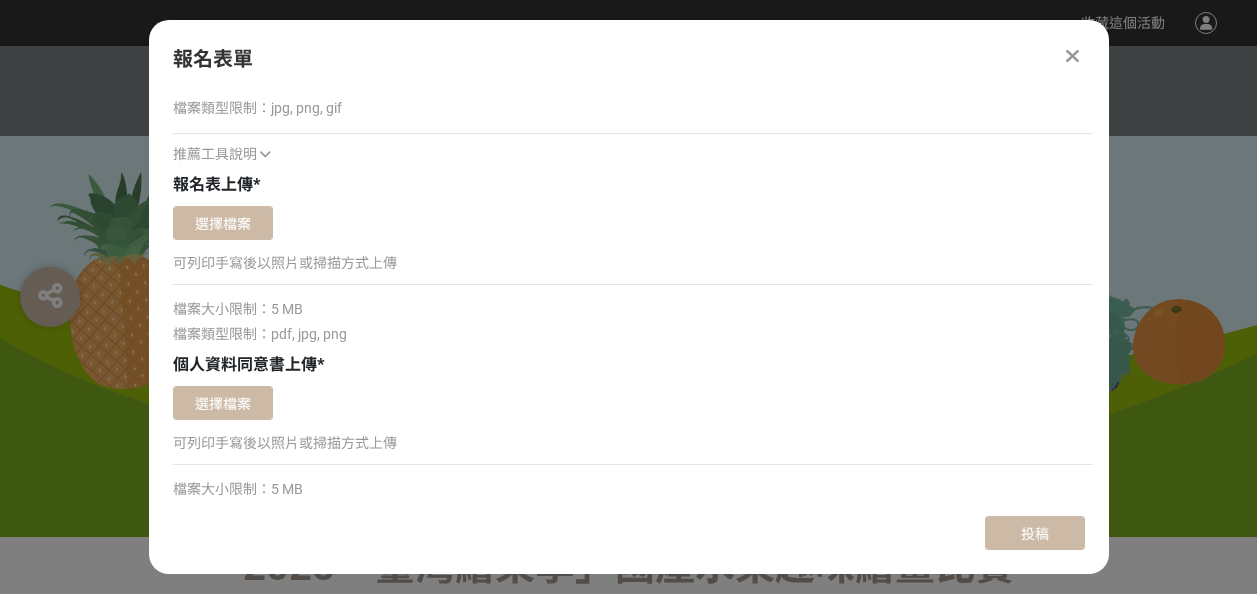 scroll, scrollTop: 1833, scrollLeft: 0, axis: vertical 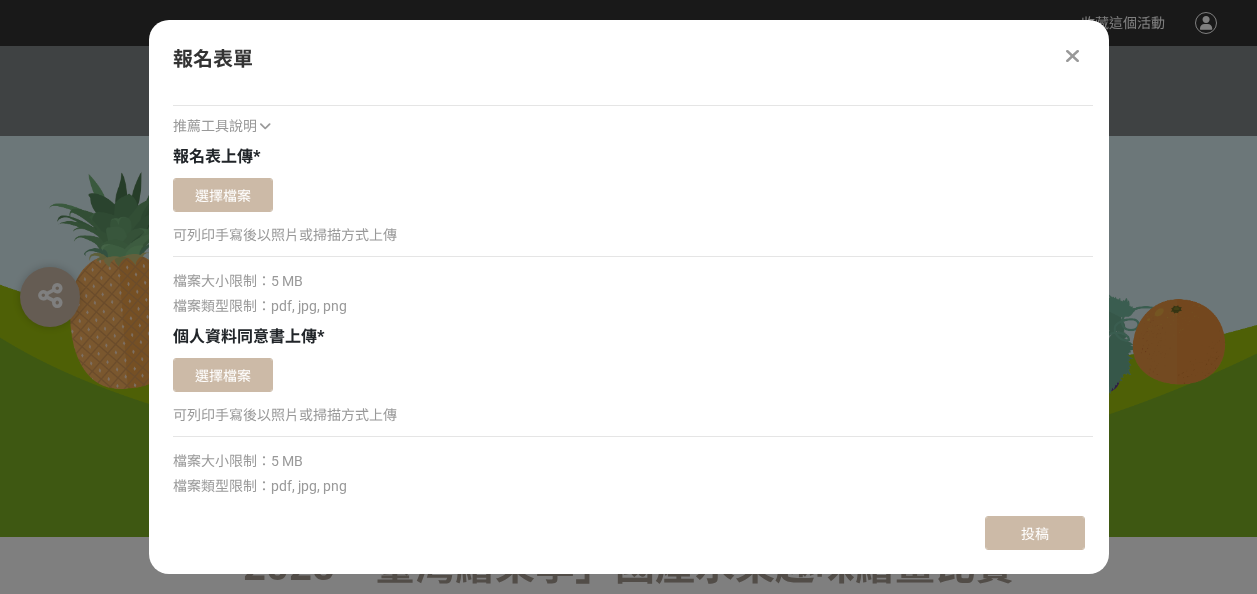 click at bounding box center [1072, 56] 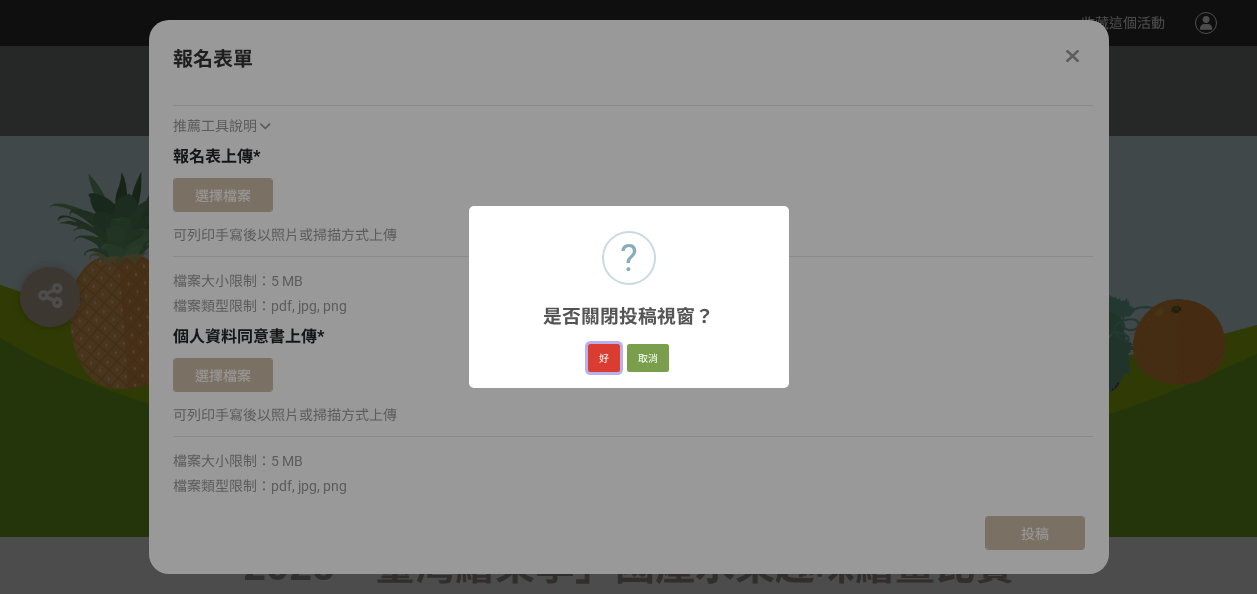 click on "好" at bounding box center (604, 358) 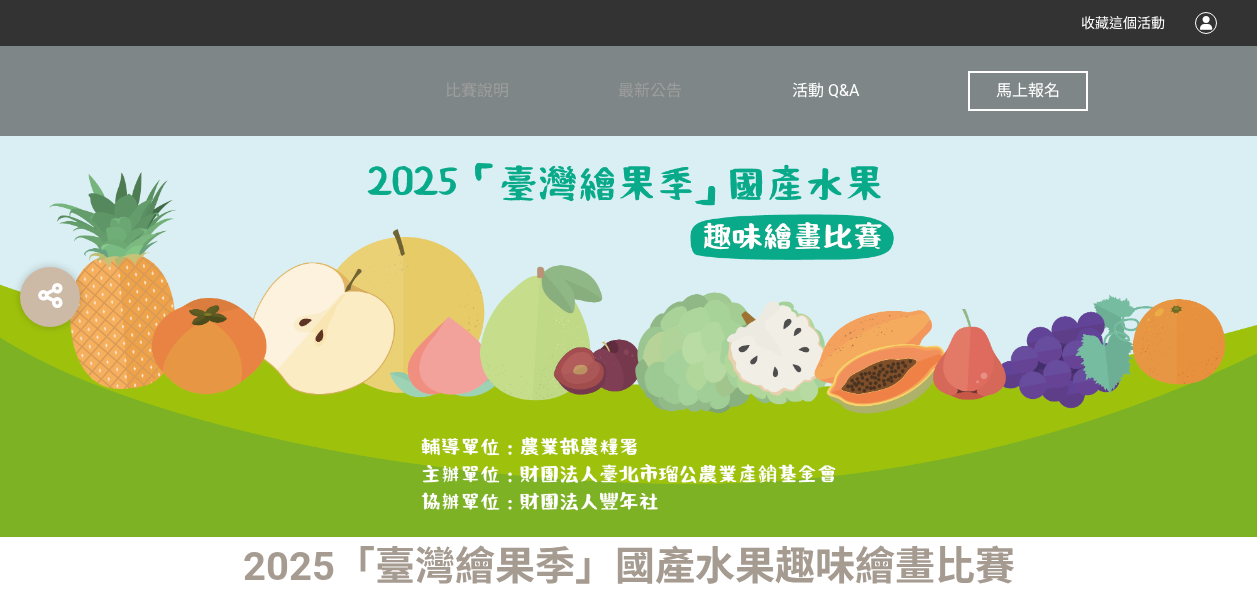 click on "活動 Q&A" 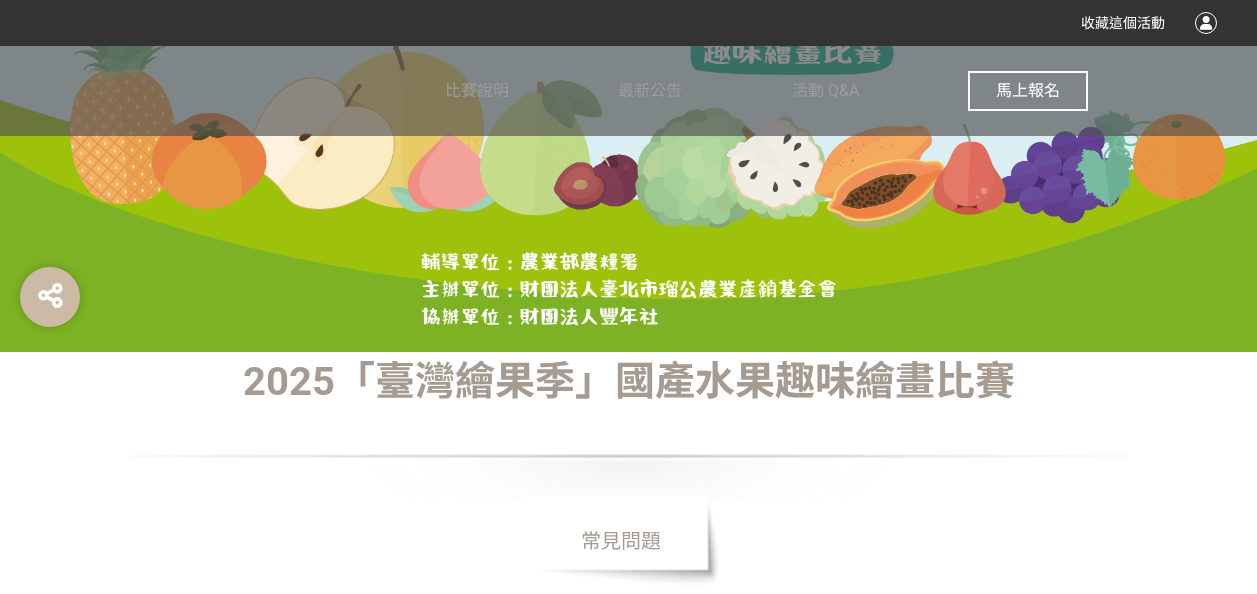 scroll, scrollTop: 0, scrollLeft: 0, axis: both 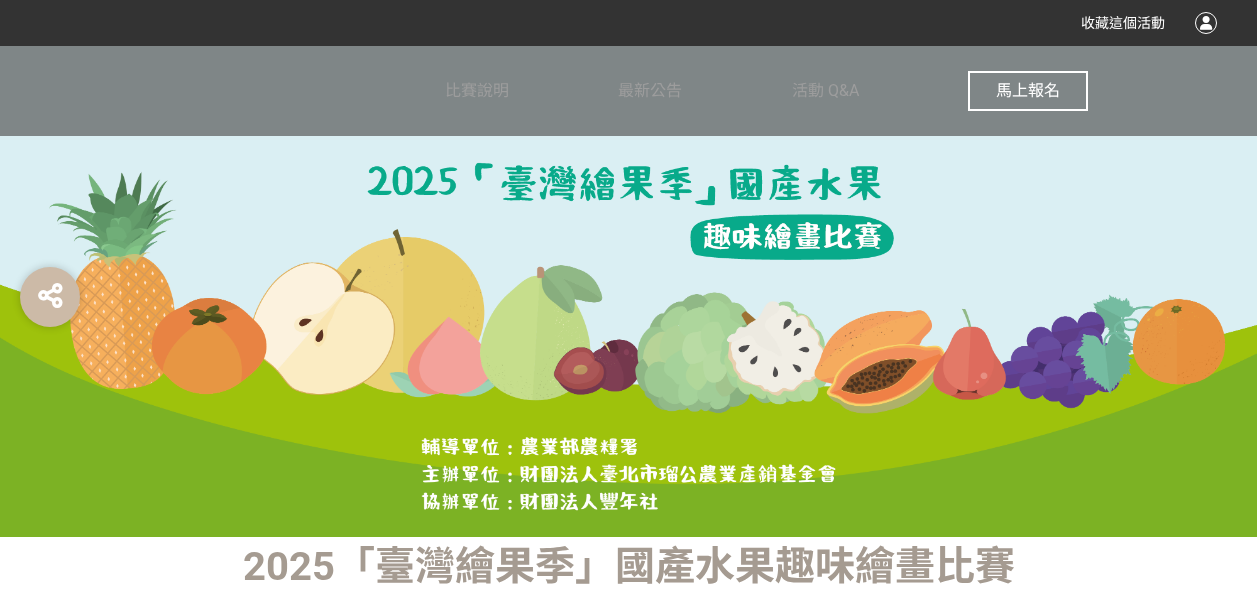 drag, startPoint x: 921, startPoint y: 187, endPoint x: 719, endPoint y: 183, distance: 202.0396 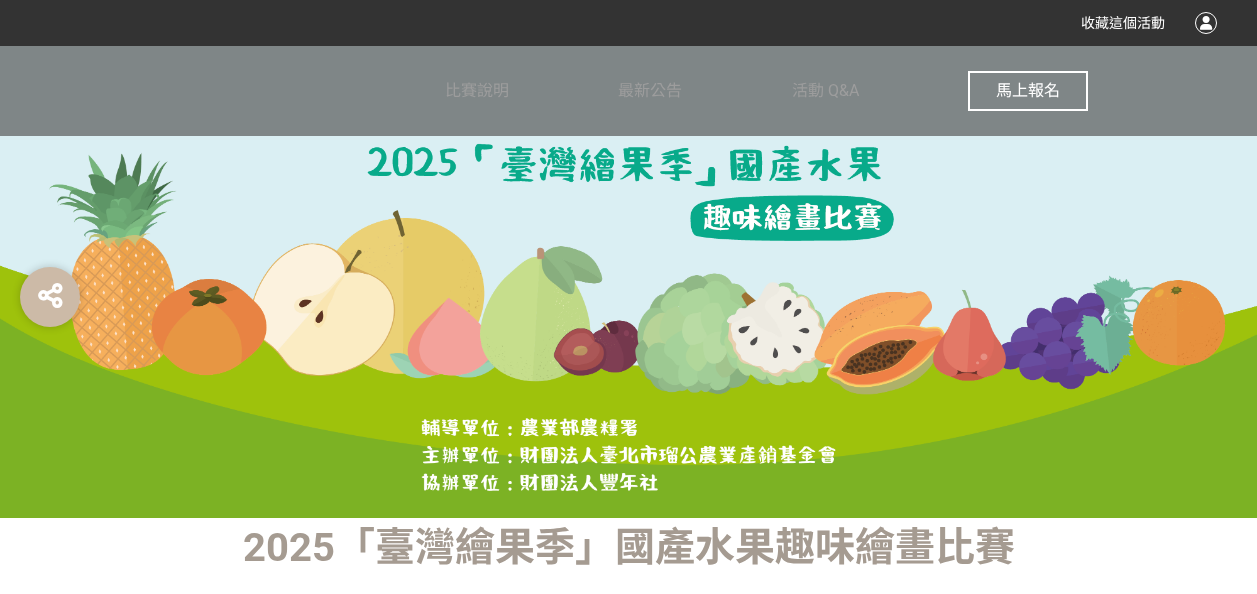 scroll, scrollTop: 0, scrollLeft: 0, axis: both 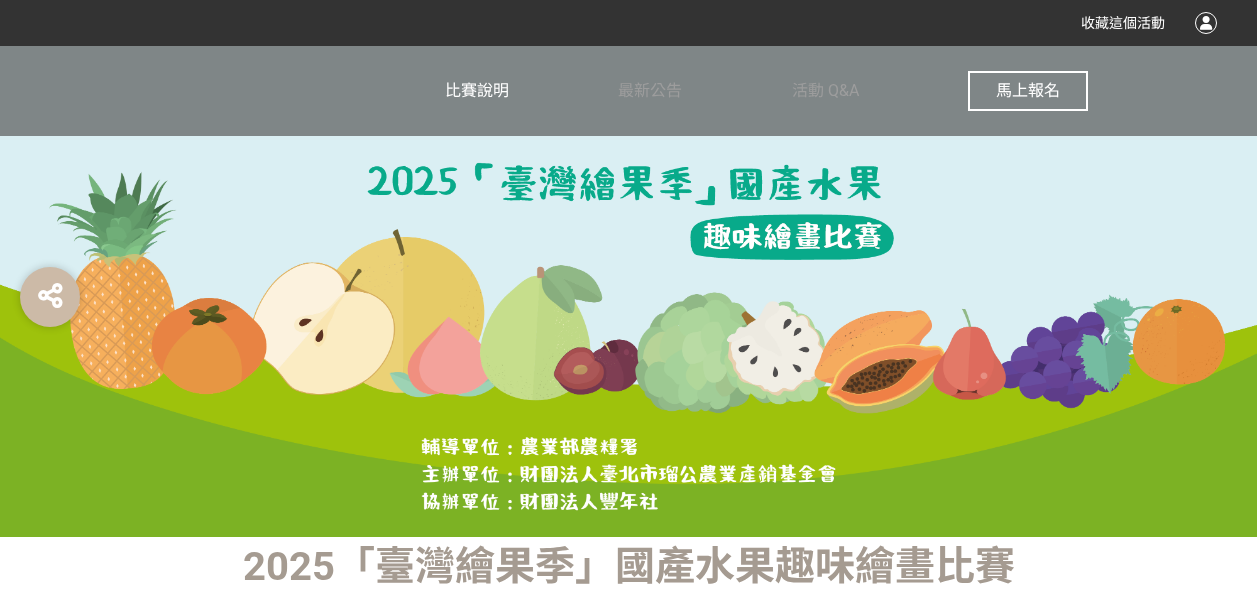click on "比賽說明" at bounding box center [477, 90] 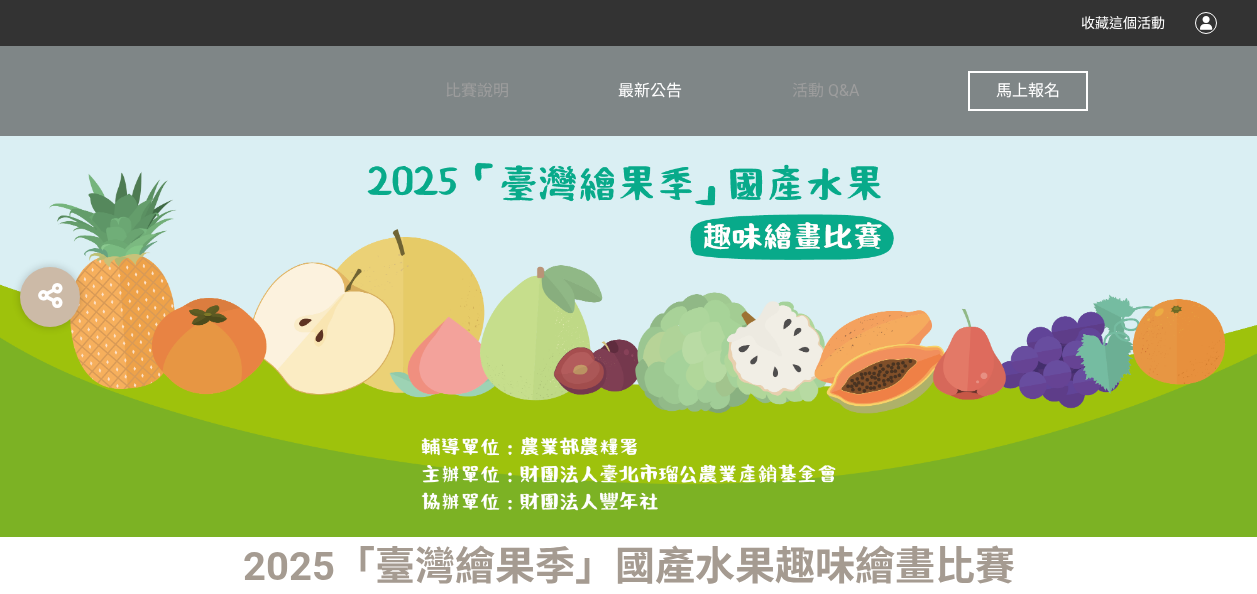 click on "最新公告" at bounding box center (650, 90) 